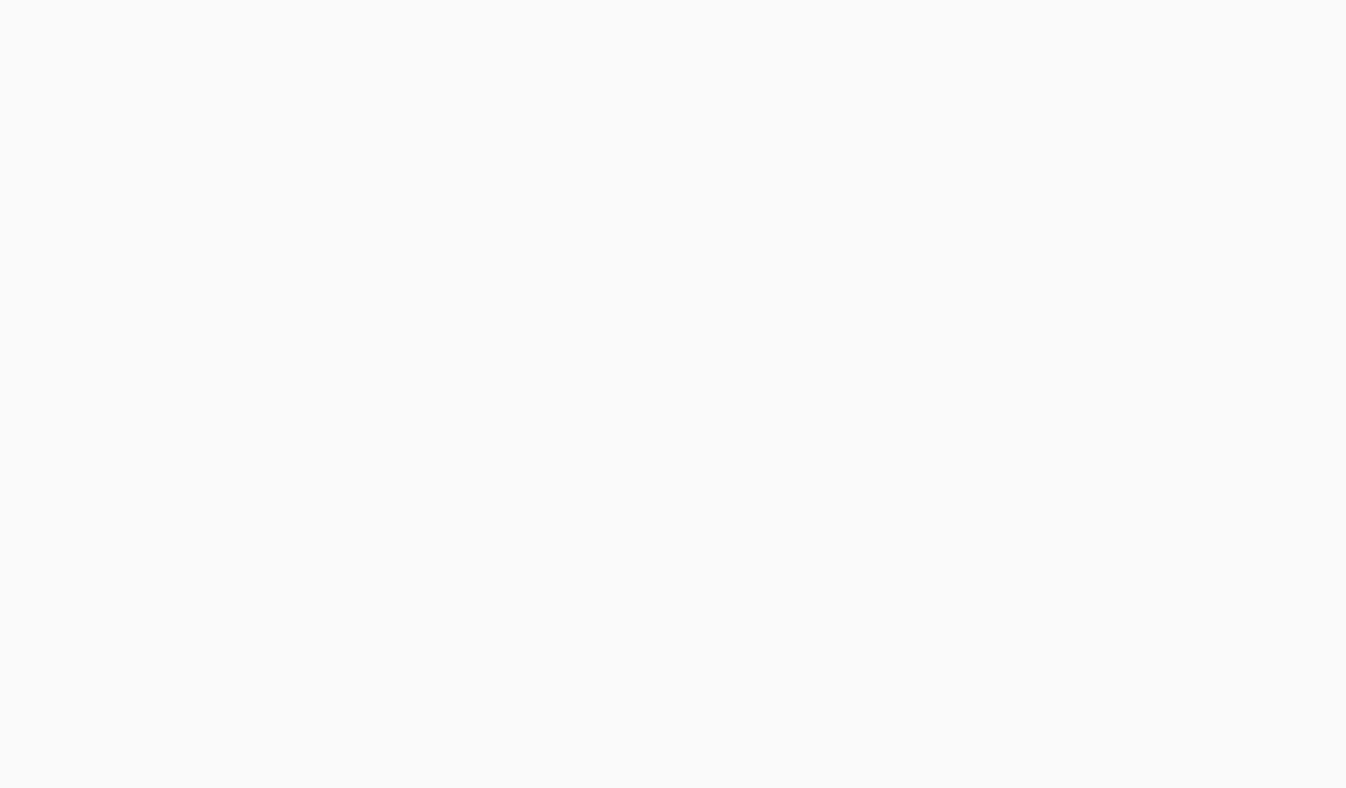 scroll, scrollTop: 0, scrollLeft: 0, axis: both 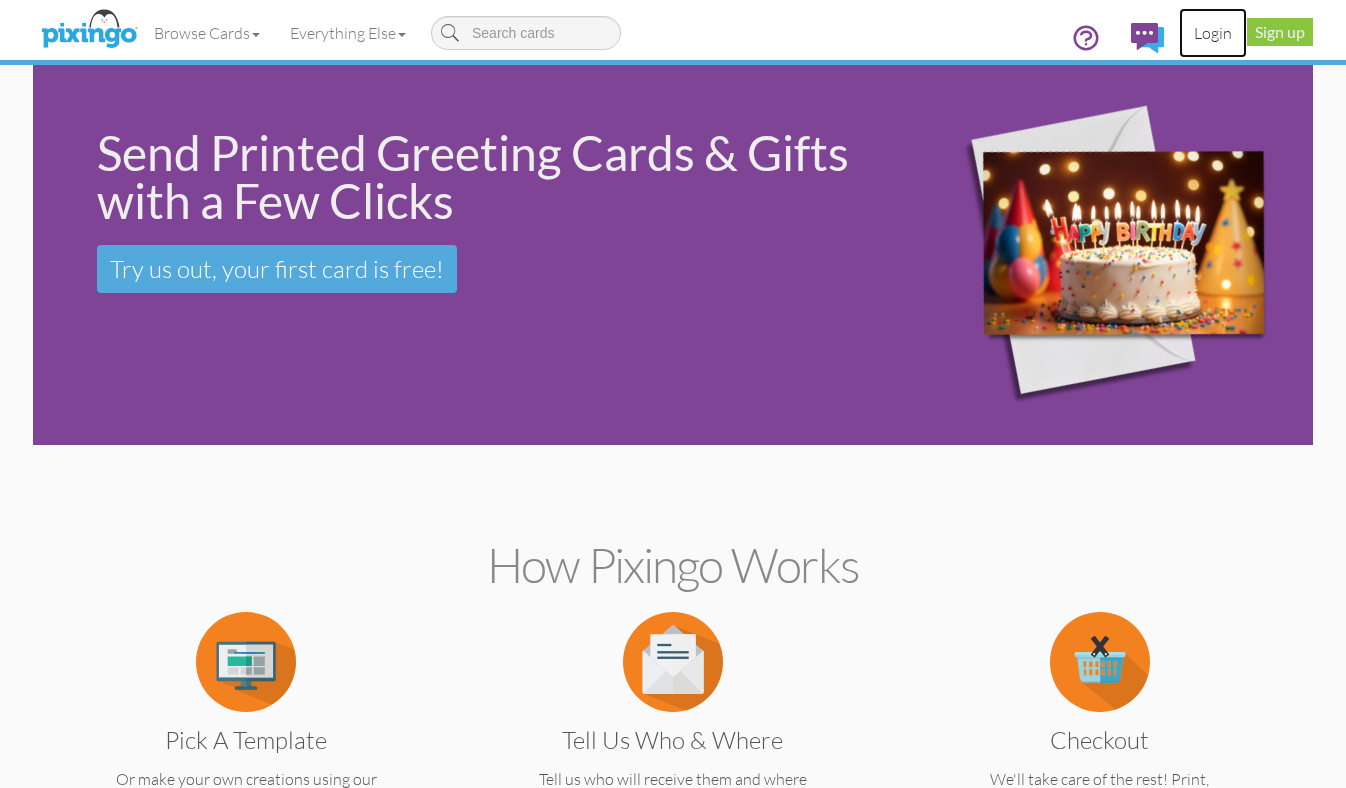 click on "Login" at bounding box center (1213, 33) 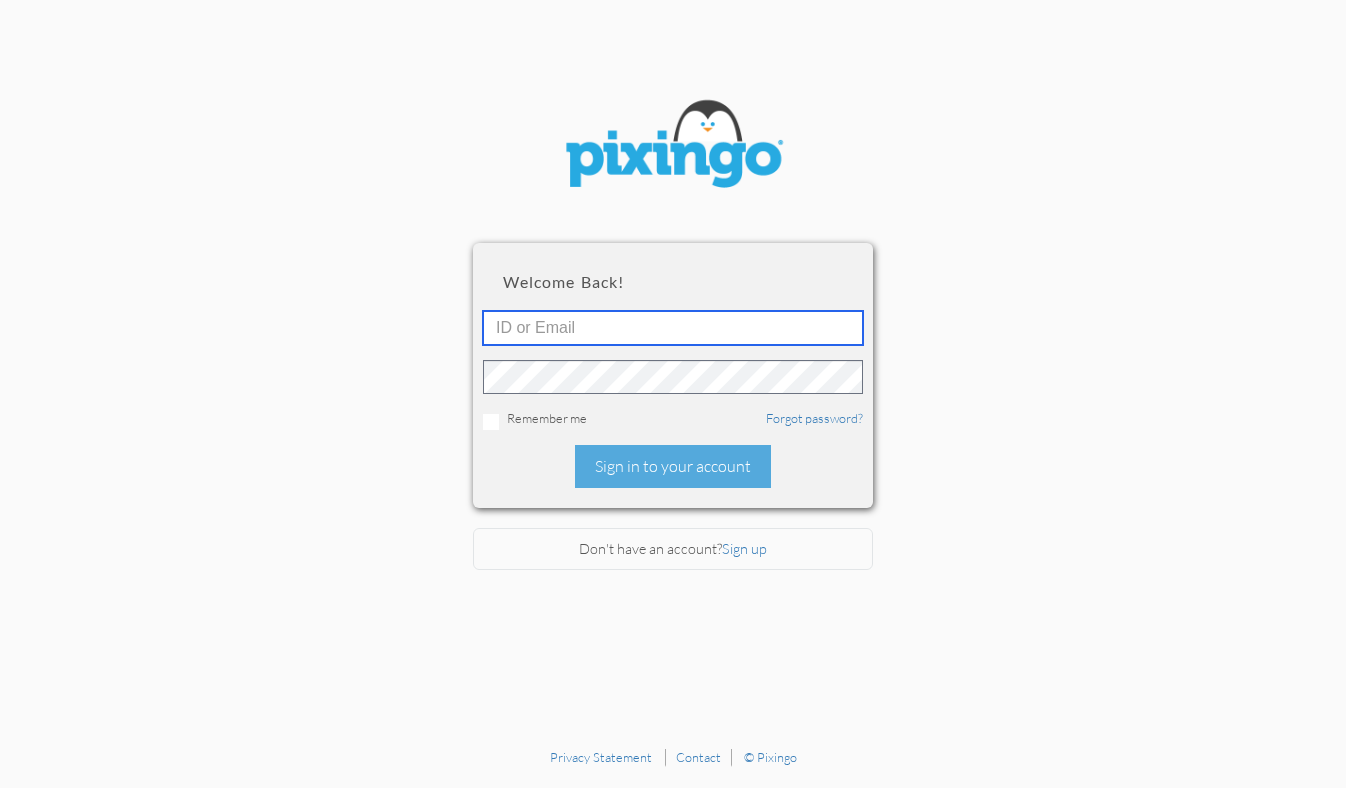 type on "1644" 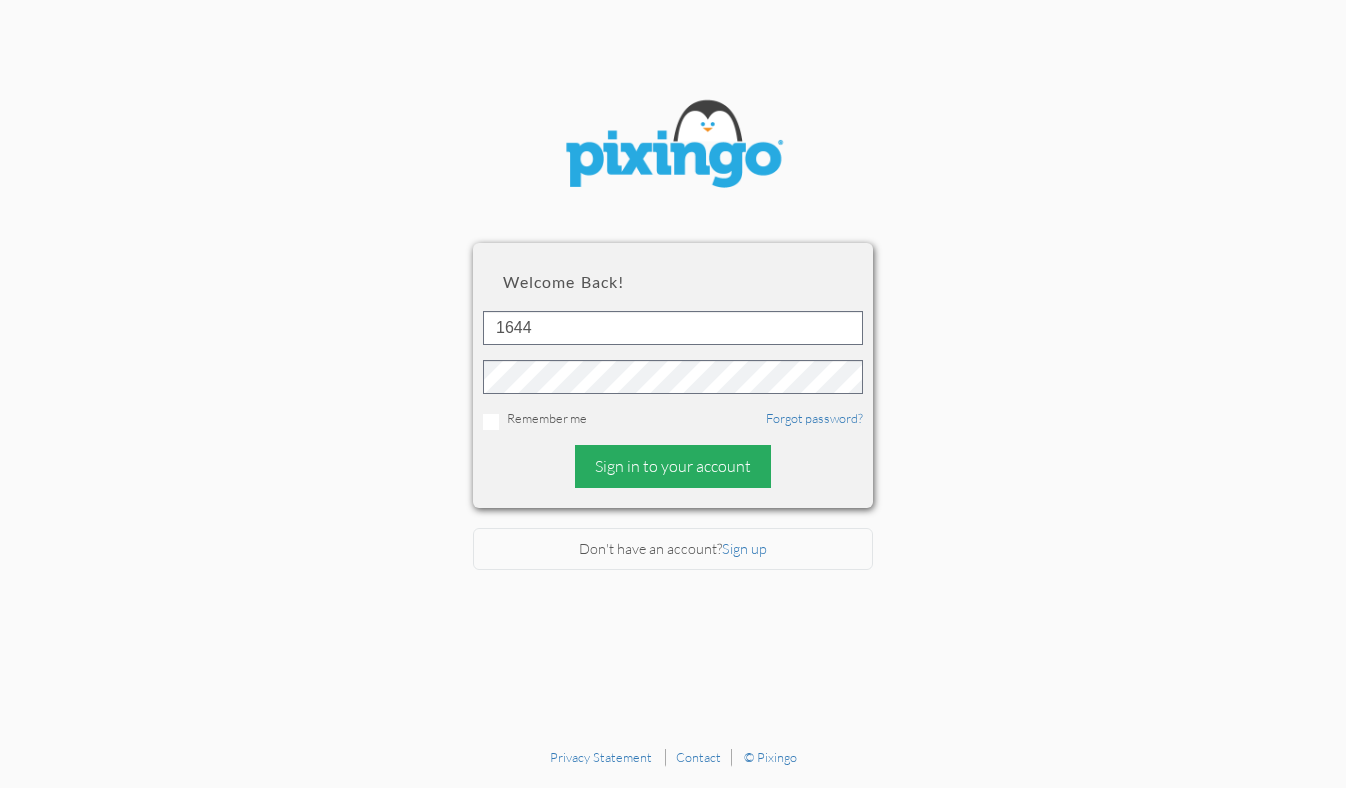 click on "Sign in to your account" at bounding box center [673, 466] 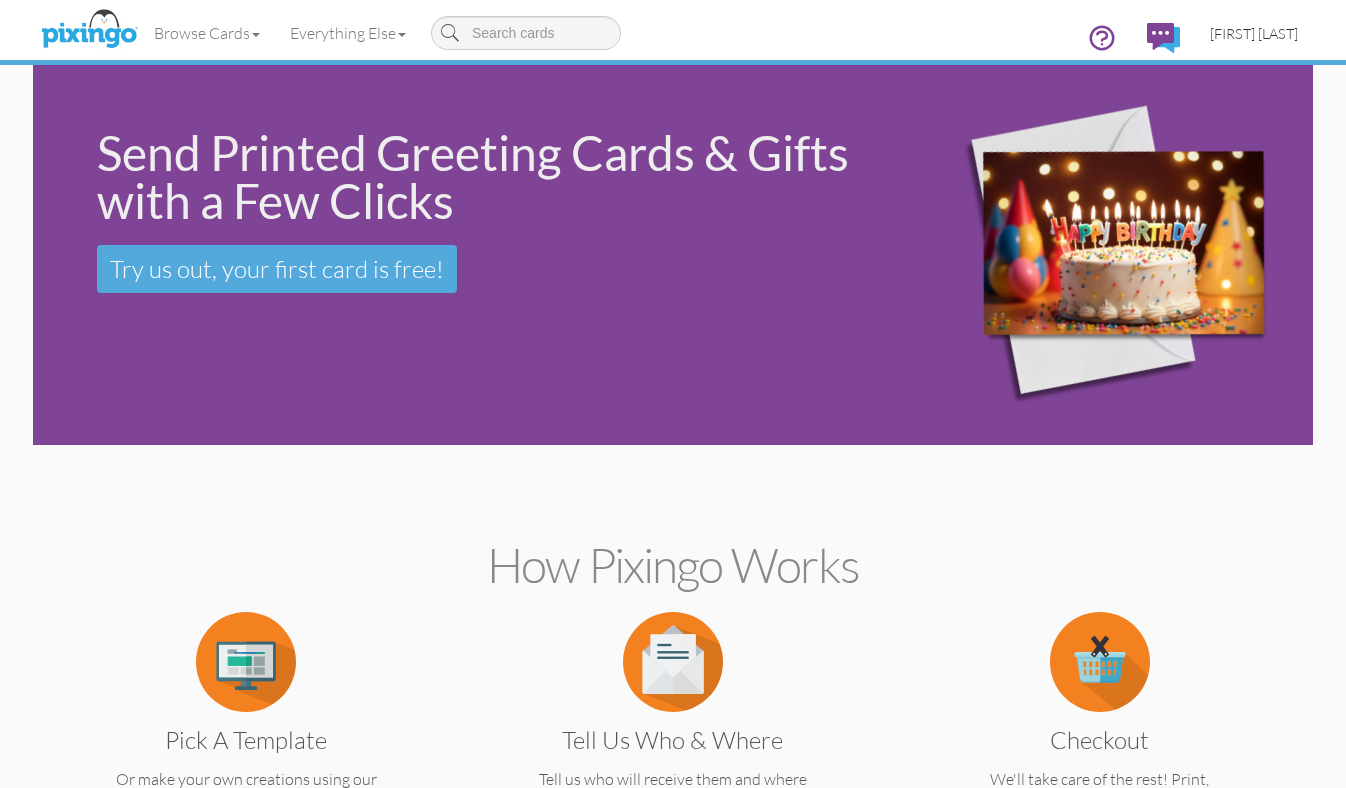 click on "[FIRST] [LAST]" at bounding box center (1254, 33) 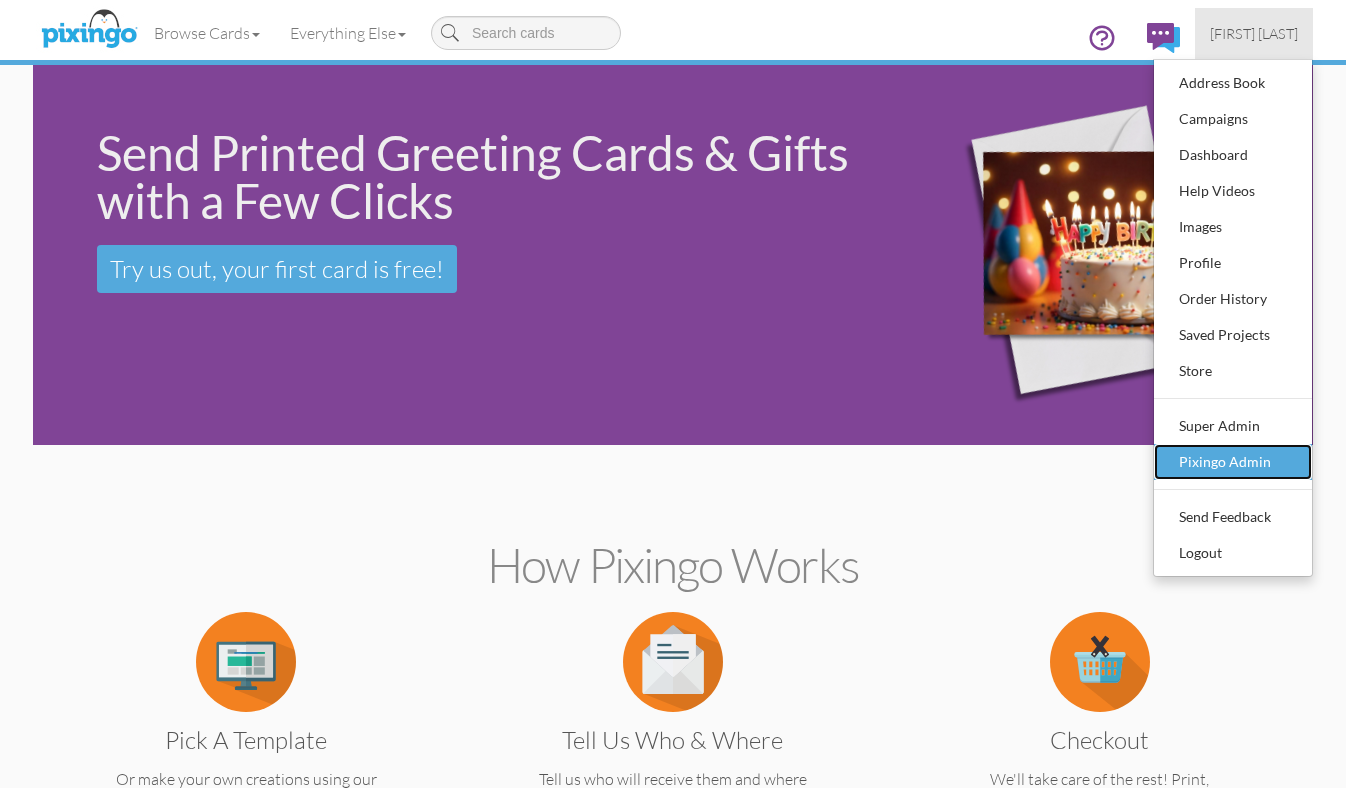 click on "Pixingo Admin" at bounding box center [1233, 462] 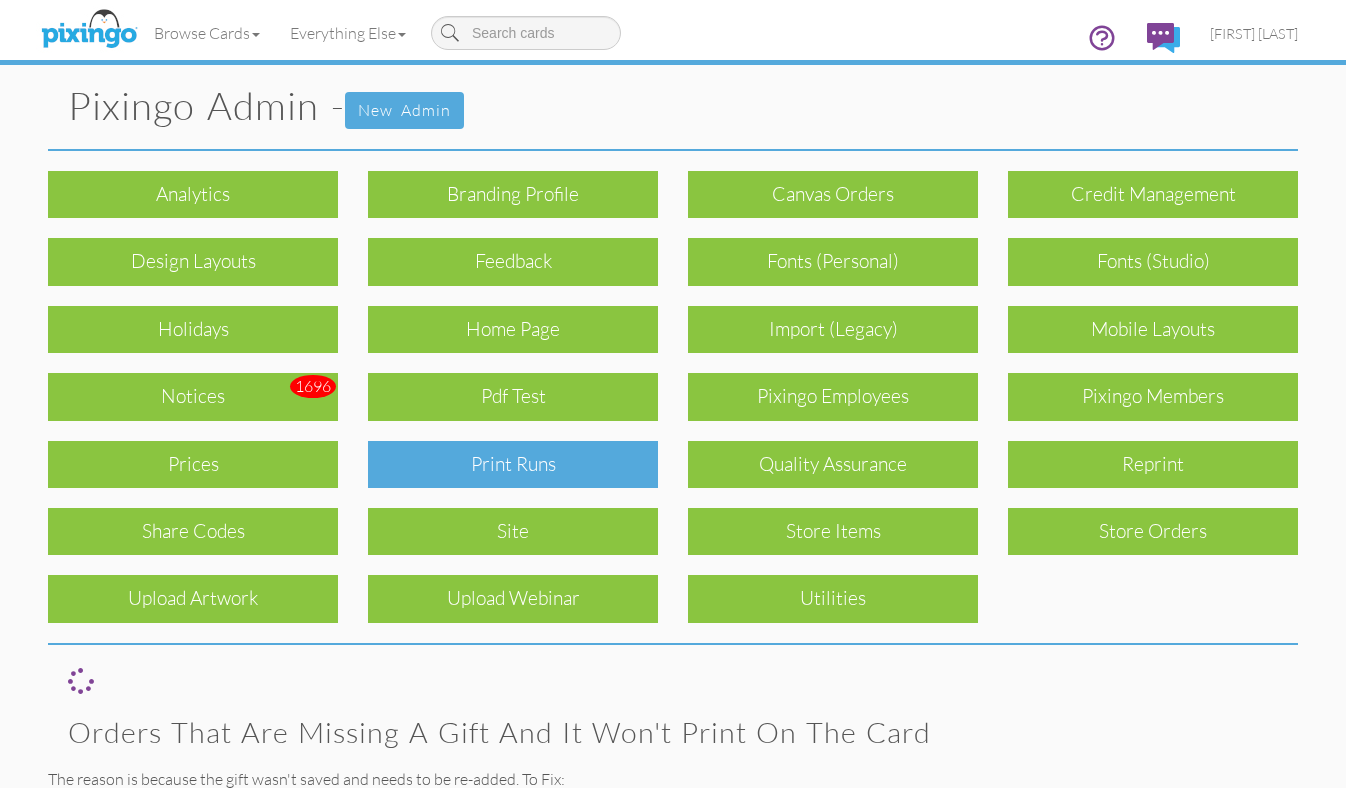 click on "Print Runs" at bounding box center (513, 464) 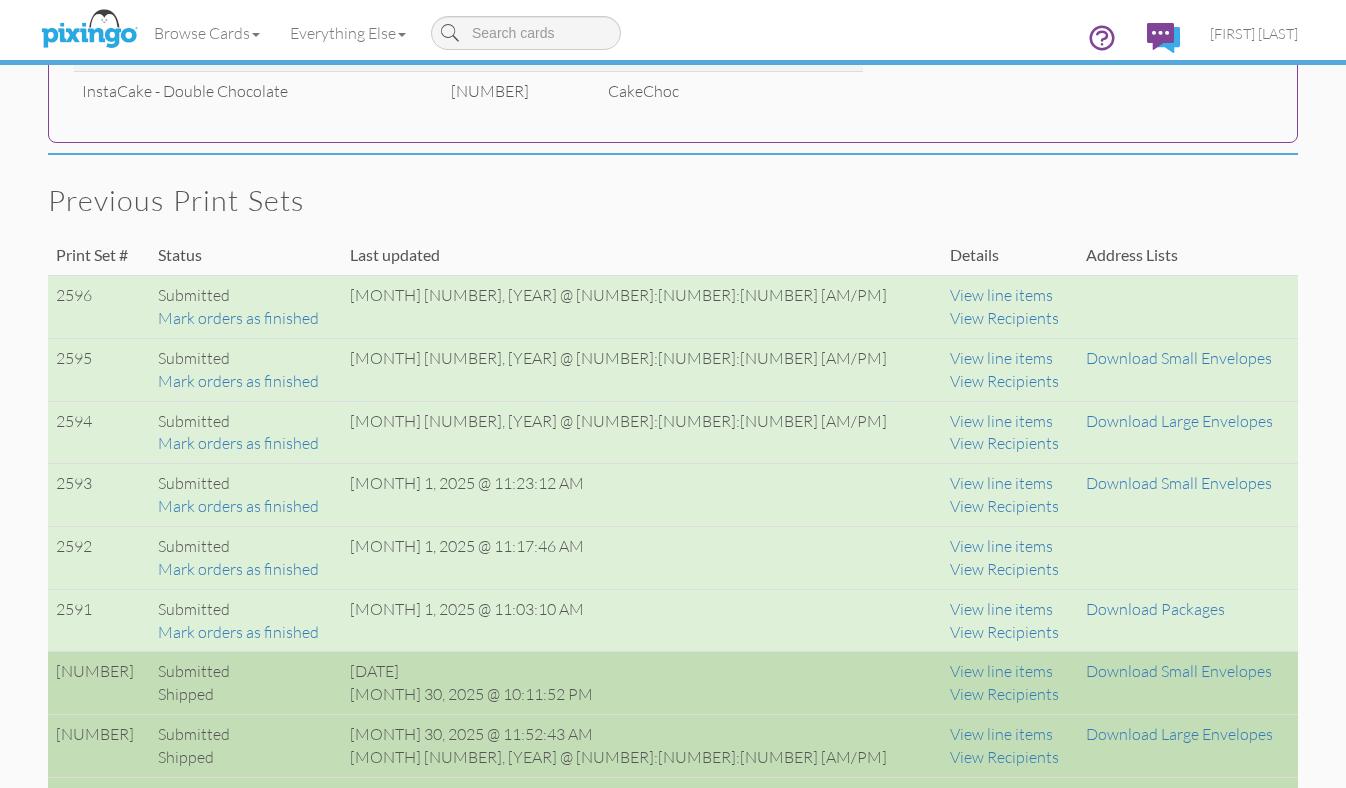 scroll, scrollTop: 1363, scrollLeft: 0, axis: vertical 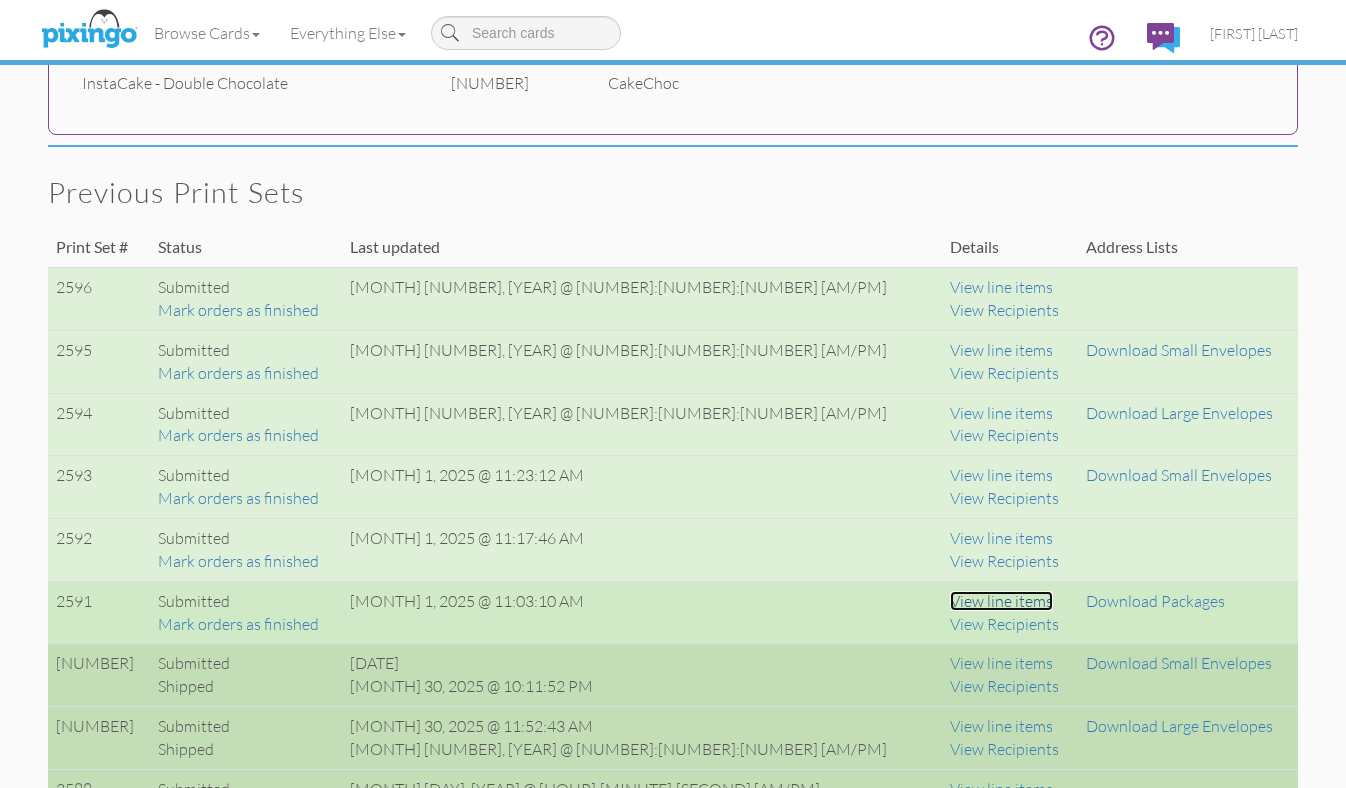 click on "View line items" at bounding box center (1001, 601) 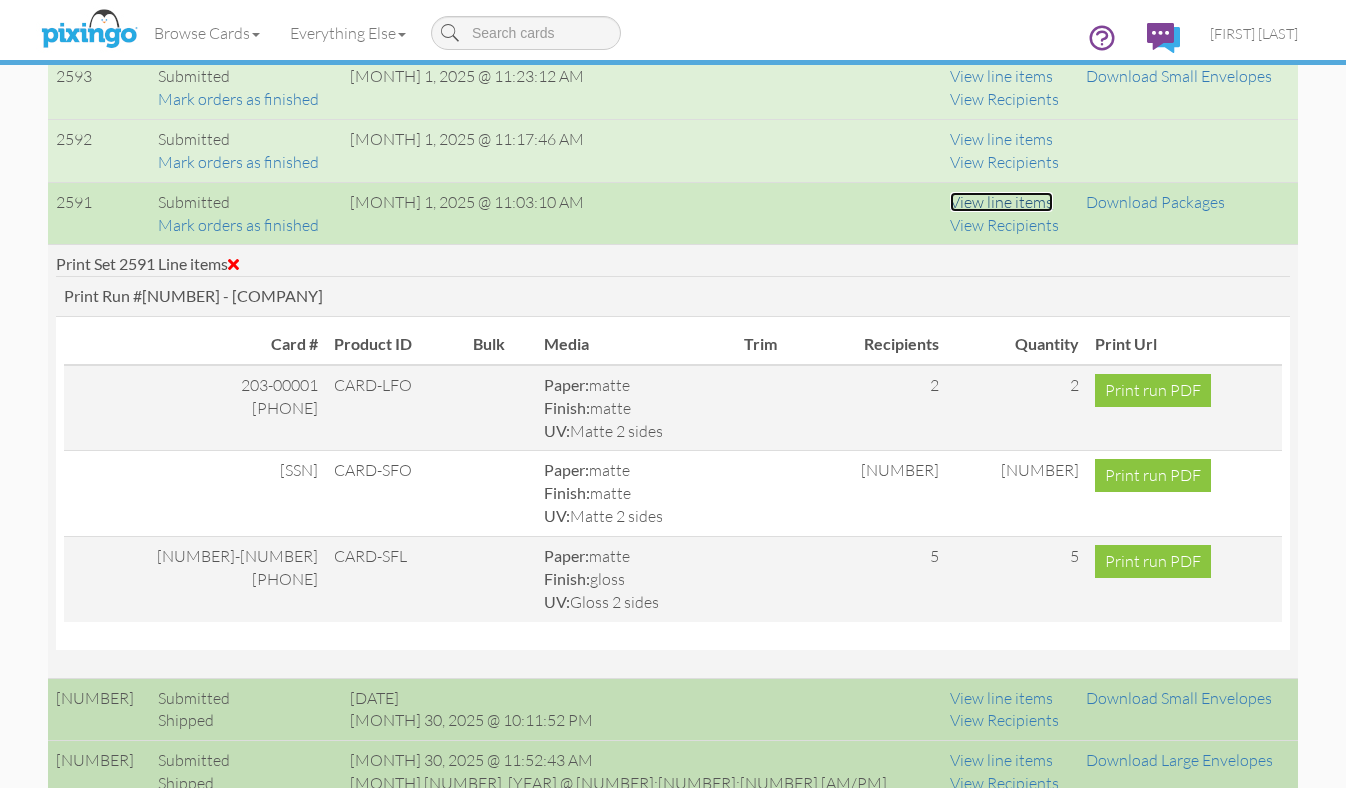 scroll, scrollTop: 1764, scrollLeft: 0, axis: vertical 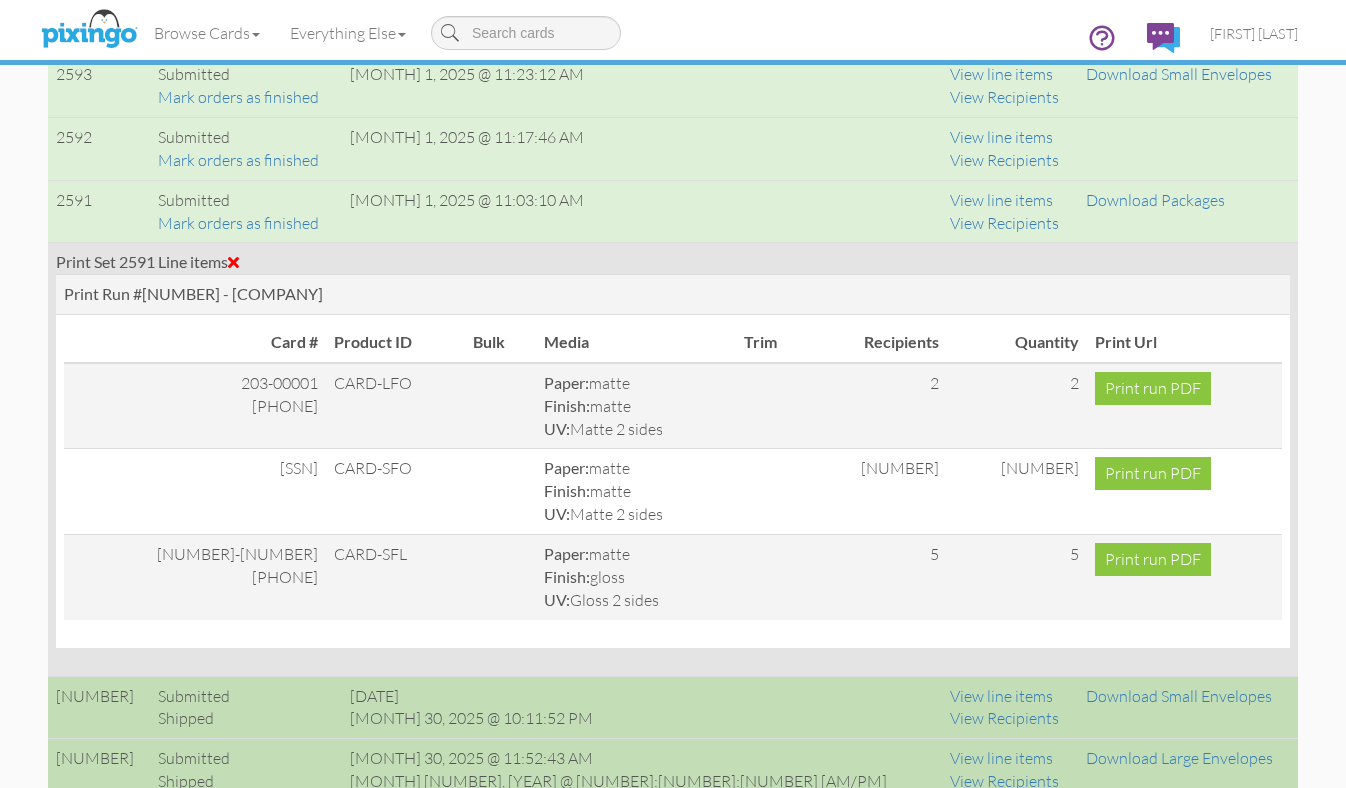 click at bounding box center (233, 262) 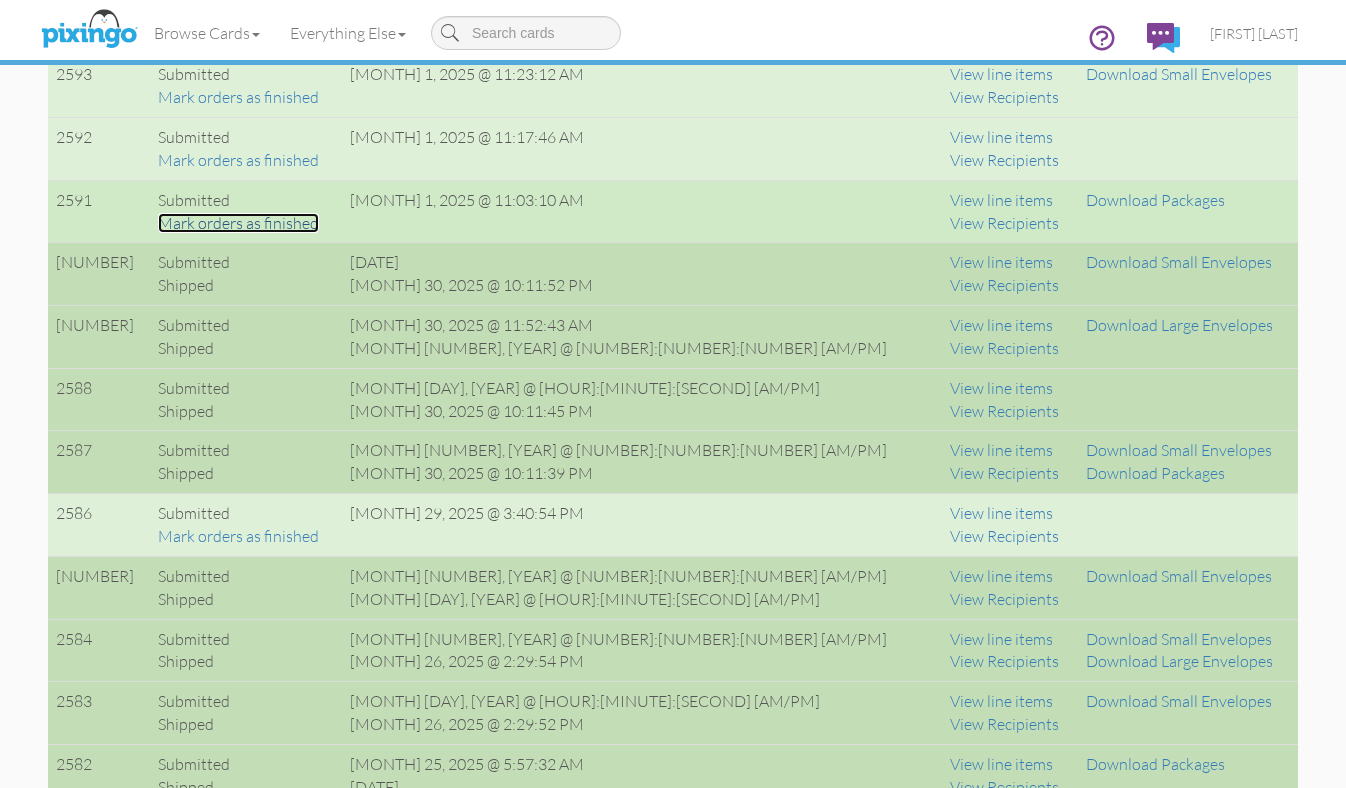 click on "Mark orders as finished" at bounding box center (238, 223) 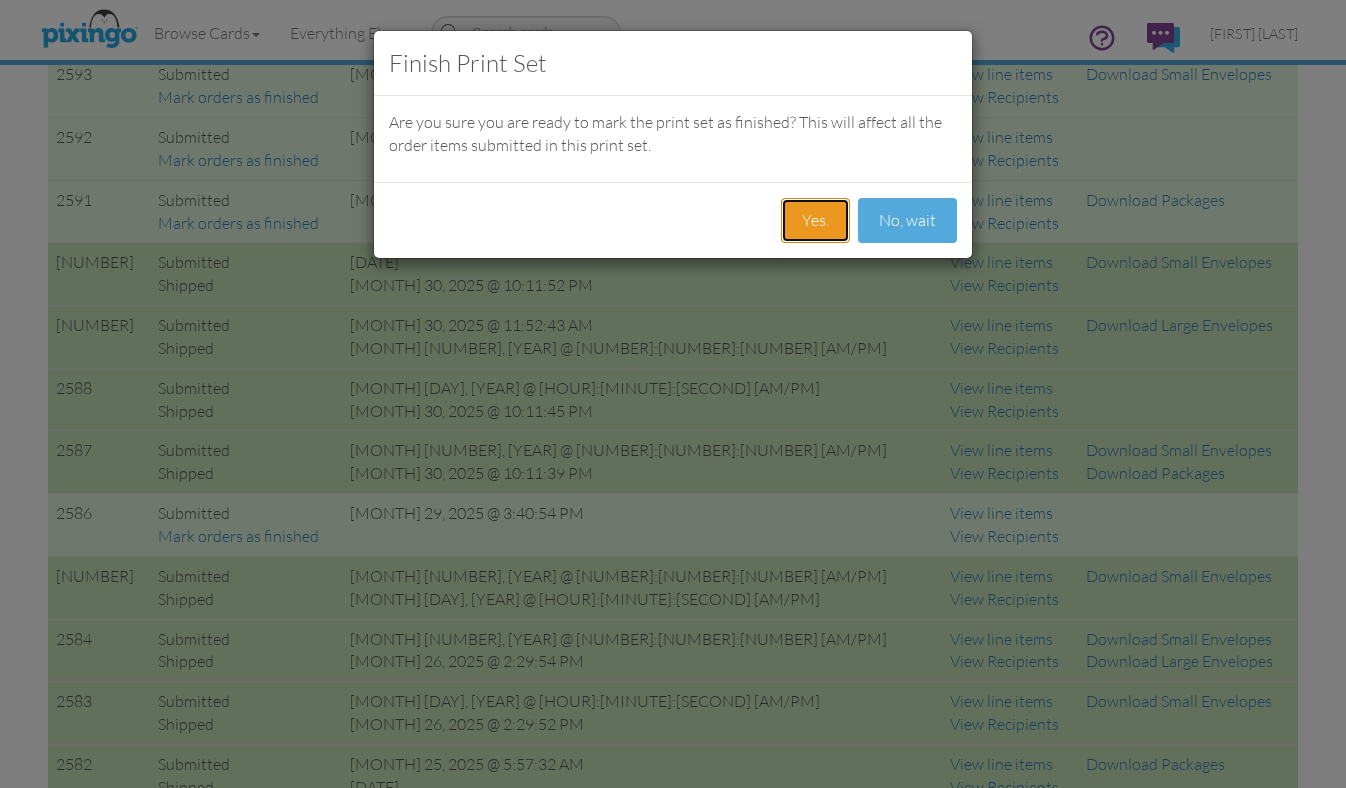 click on "Yes." at bounding box center (815, 220) 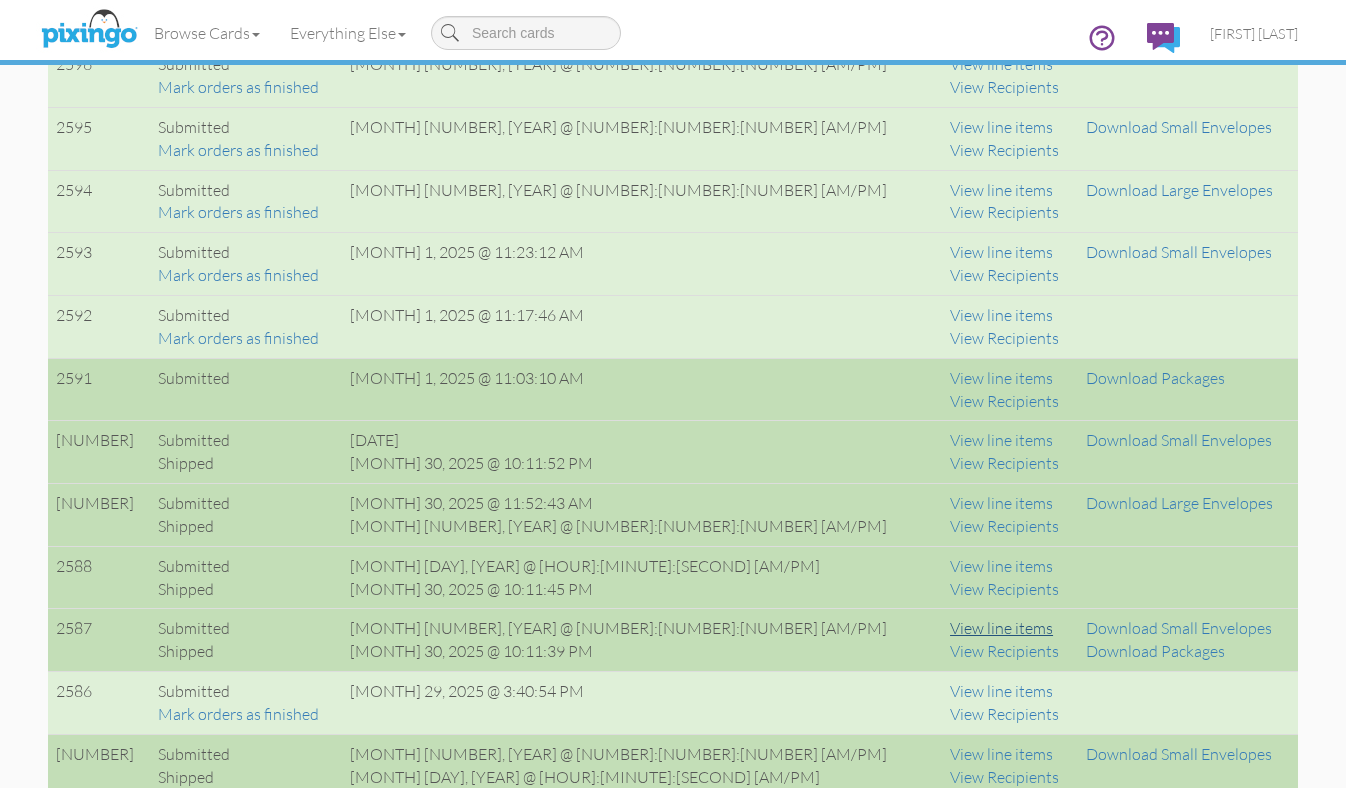 scroll, scrollTop: 1584, scrollLeft: 0, axis: vertical 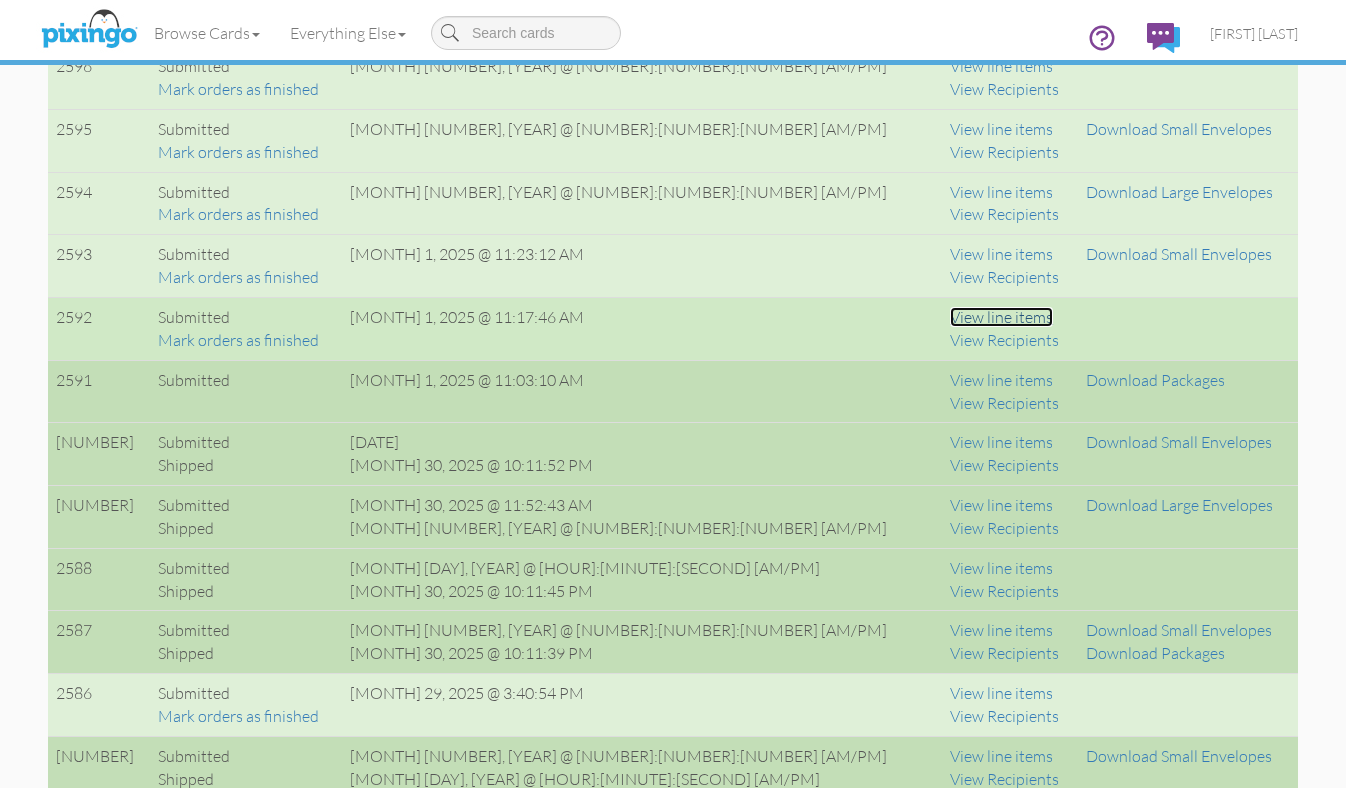 click on "View line items" at bounding box center [1001, 317] 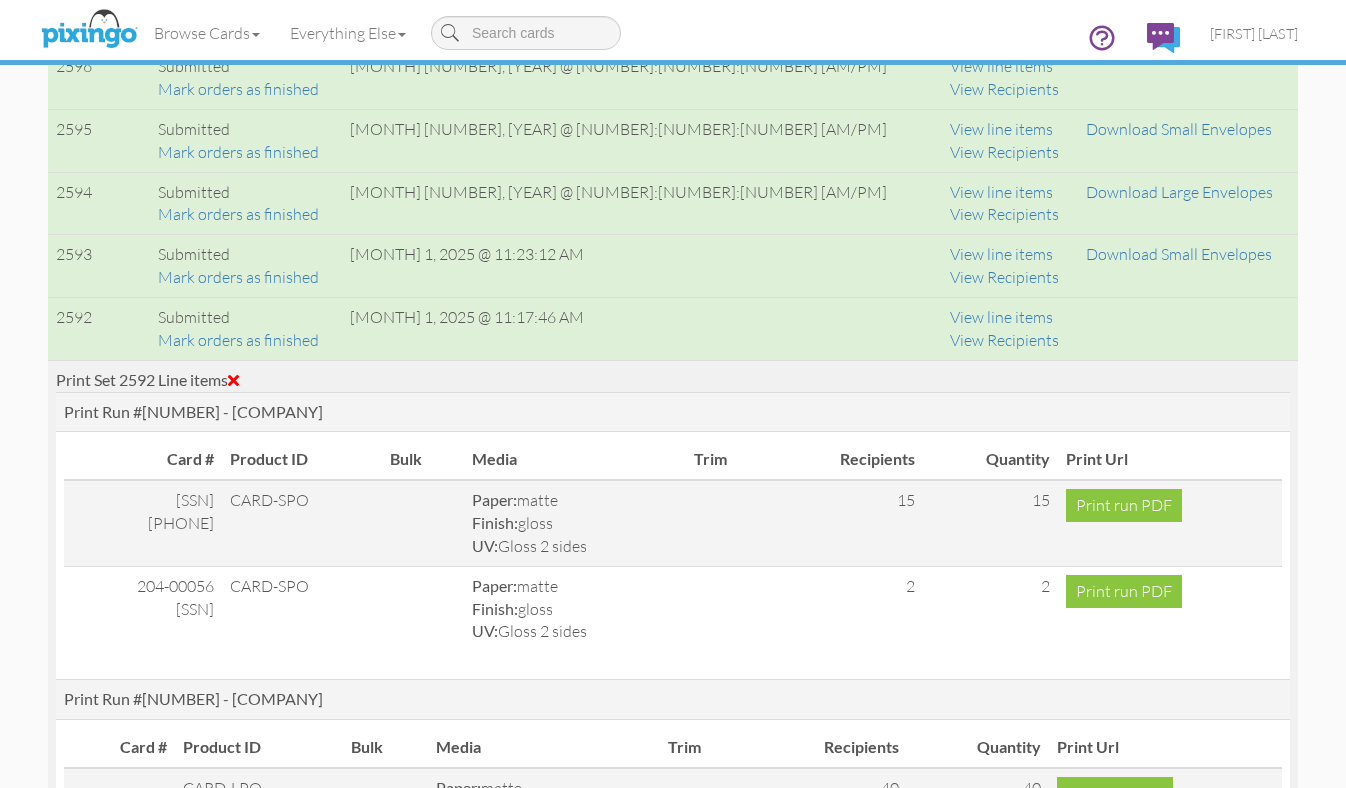click at bounding box center (233, 380) 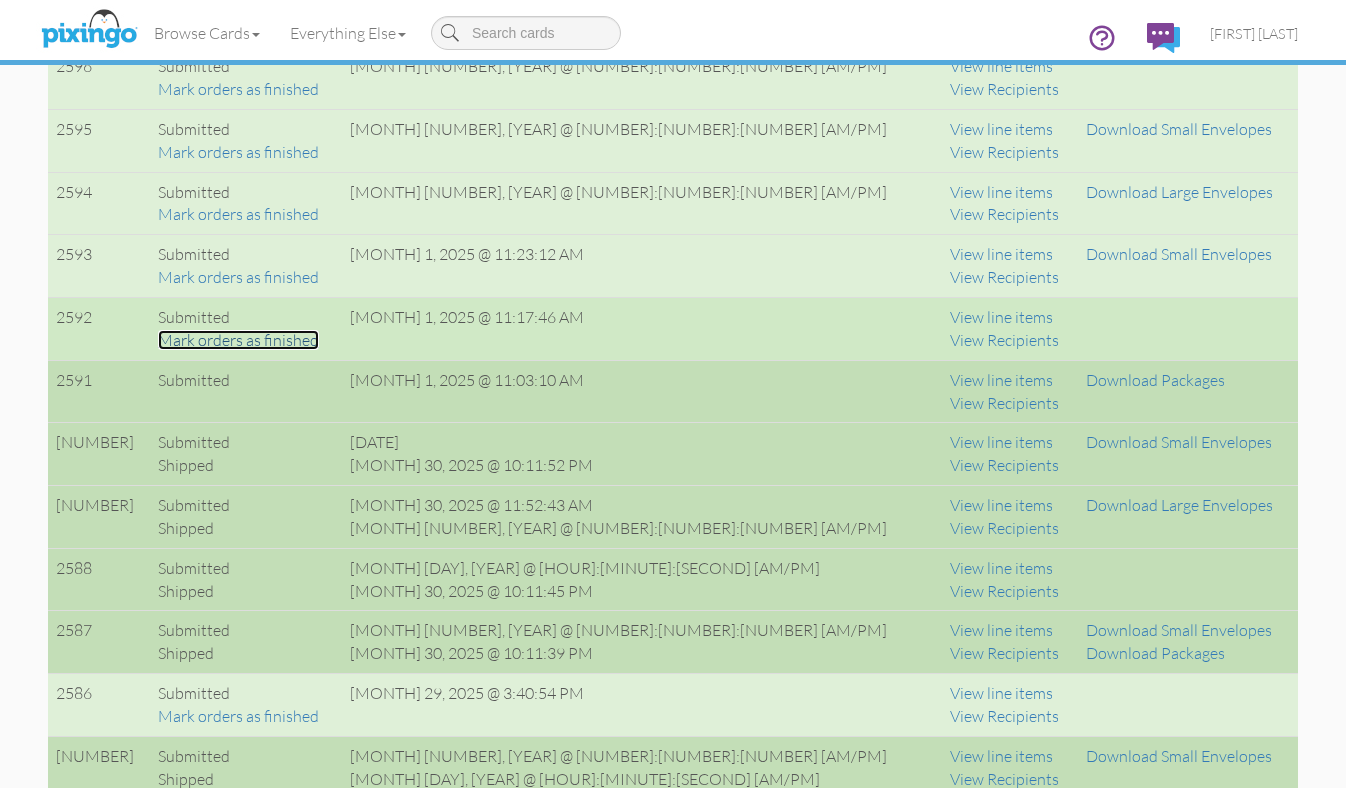 click on "Mark orders as finished" at bounding box center [238, 340] 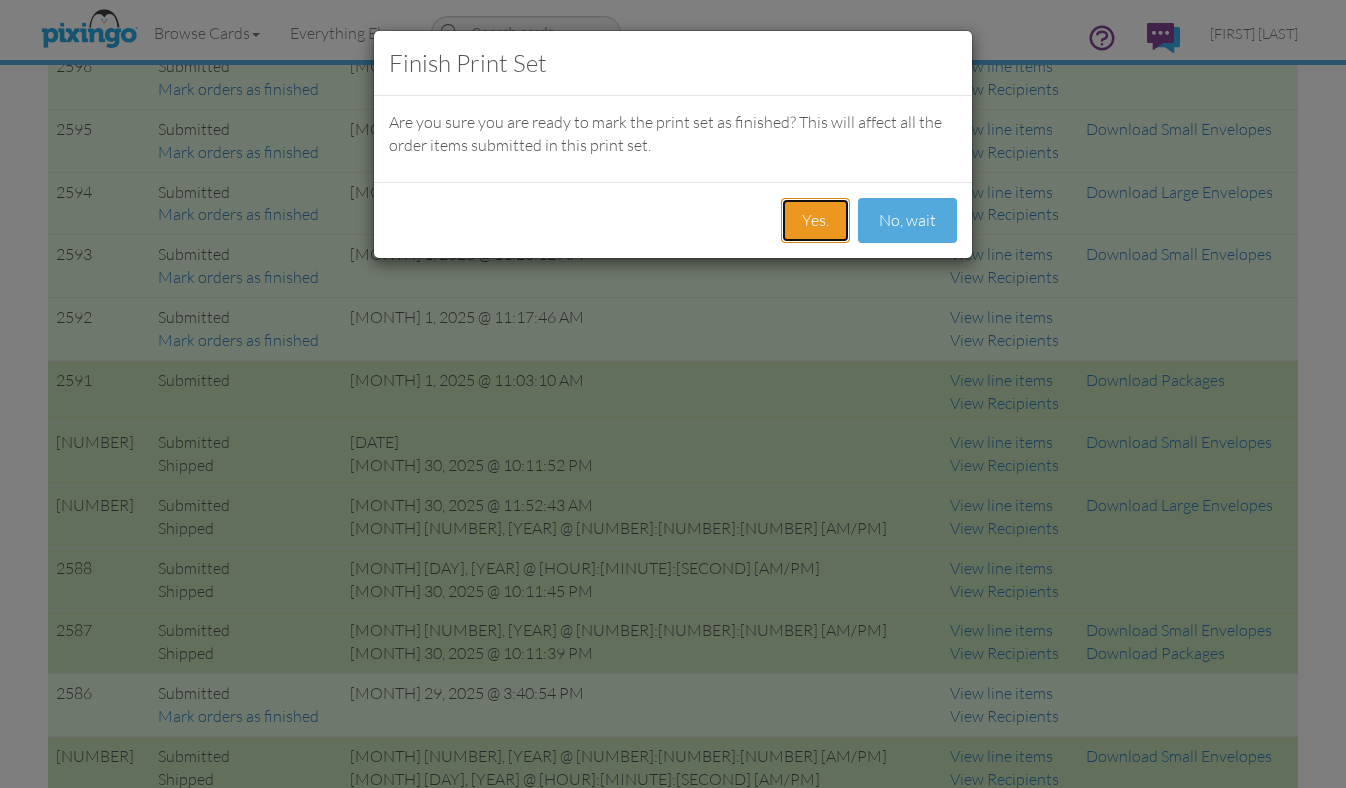 click on "Yes." at bounding box center (815, 220) 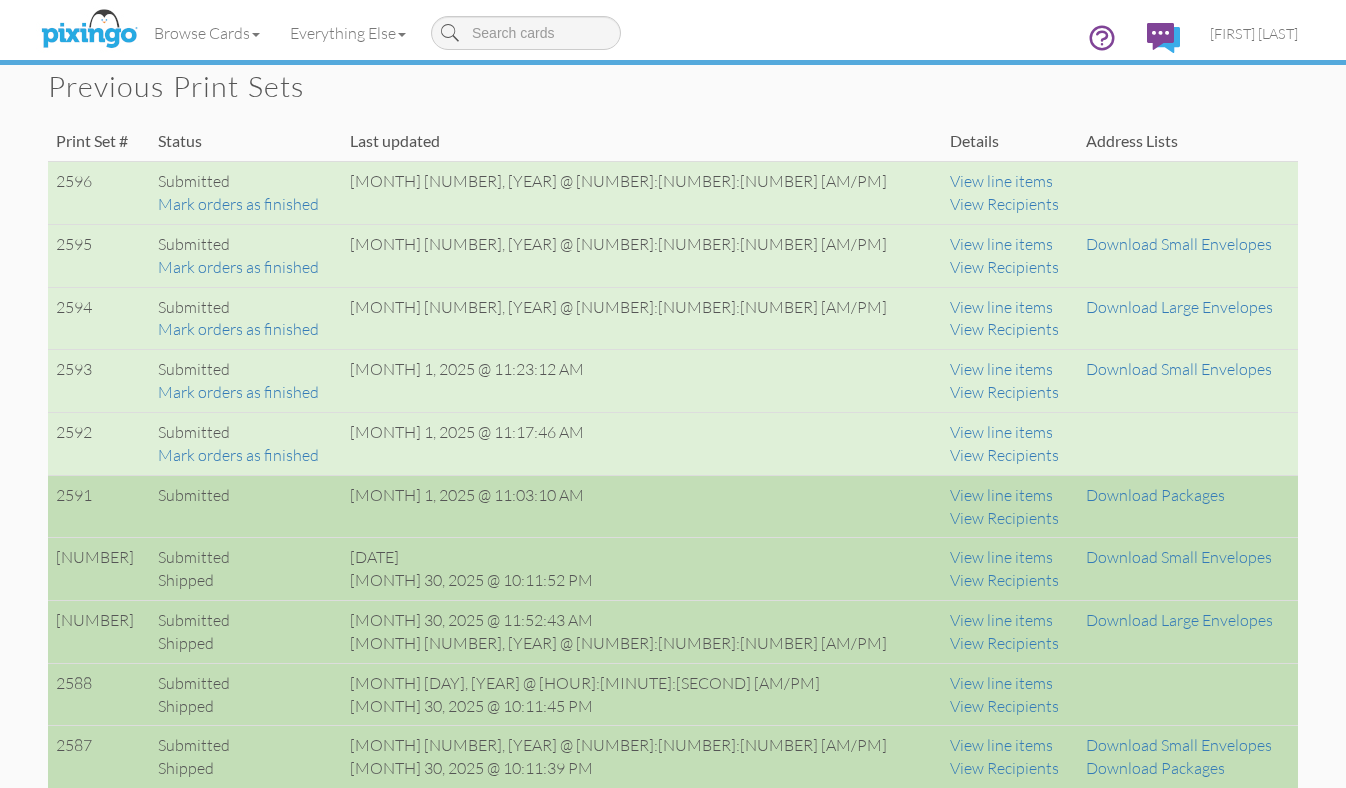 scroll, scrollTop: 1467, scrollLeft: 0, axis: vertical 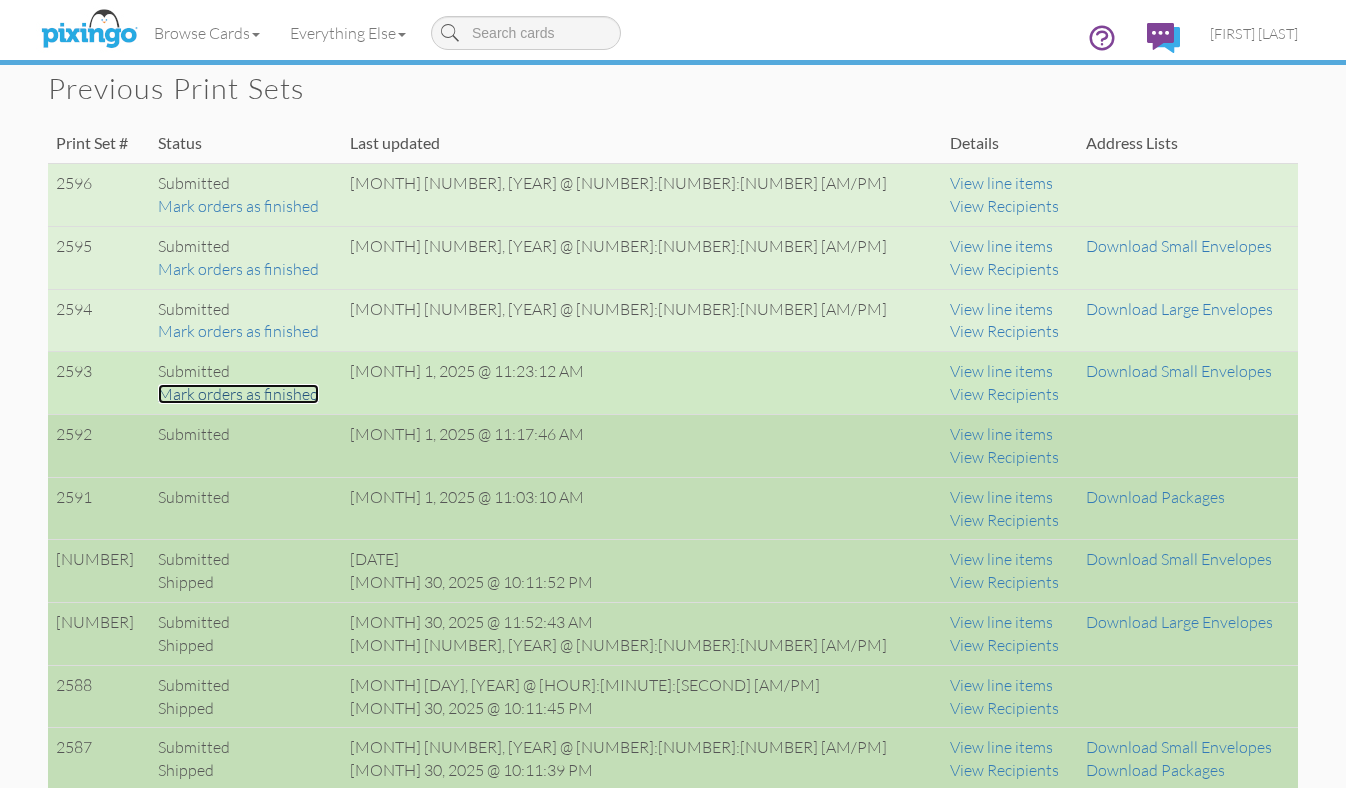 click on "Mark orders as finished" at bounding box center [238, 394] 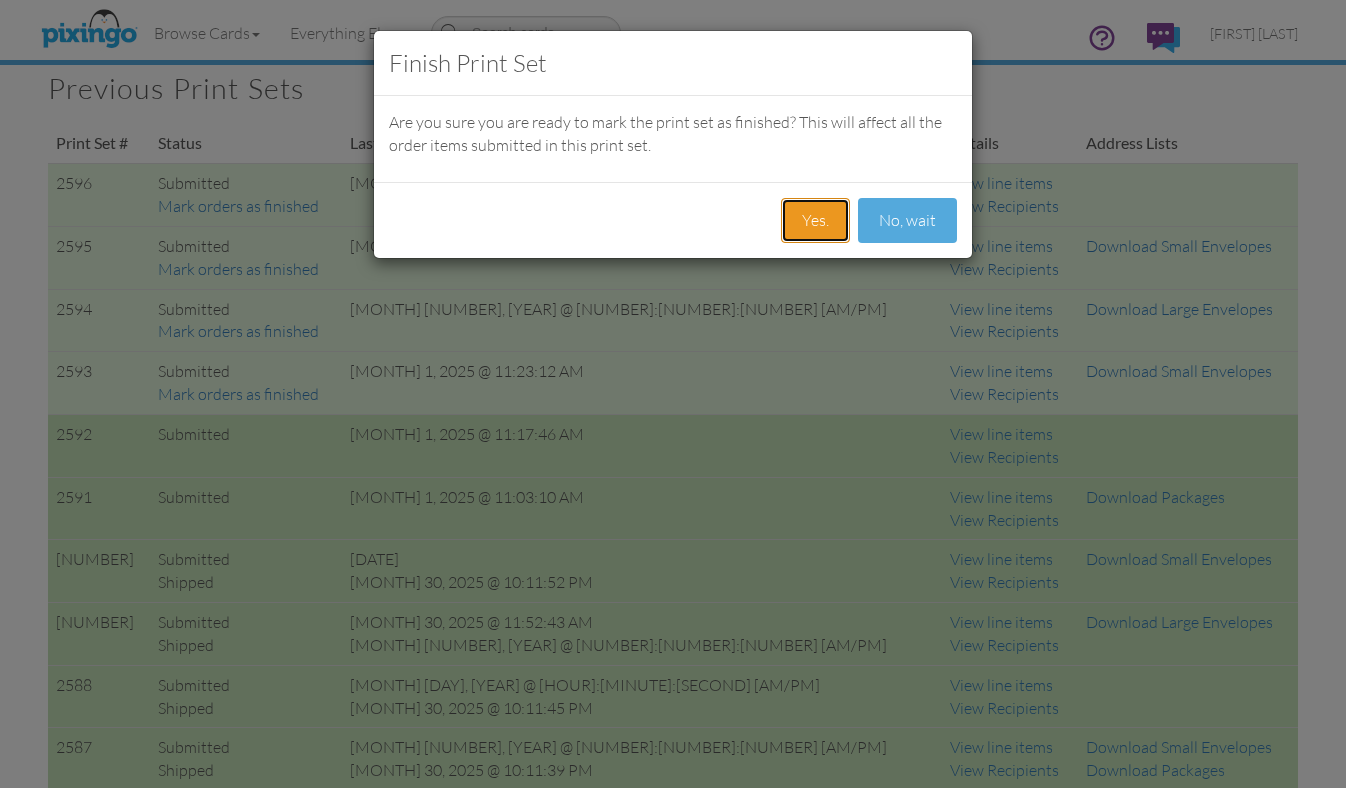click on "Yes." at bounding box center [815, 220] 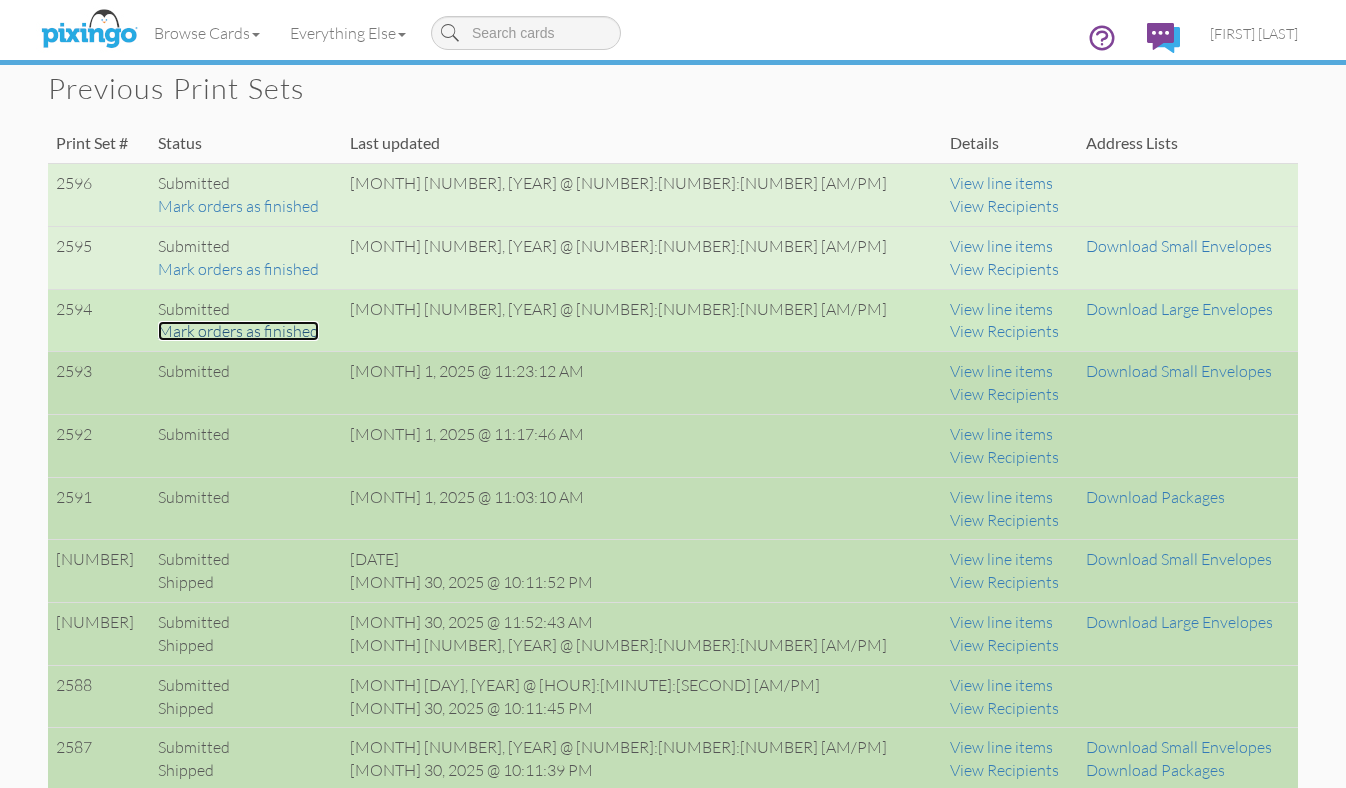 click on "Mark orders as finished" at bounding box center [238, 331] 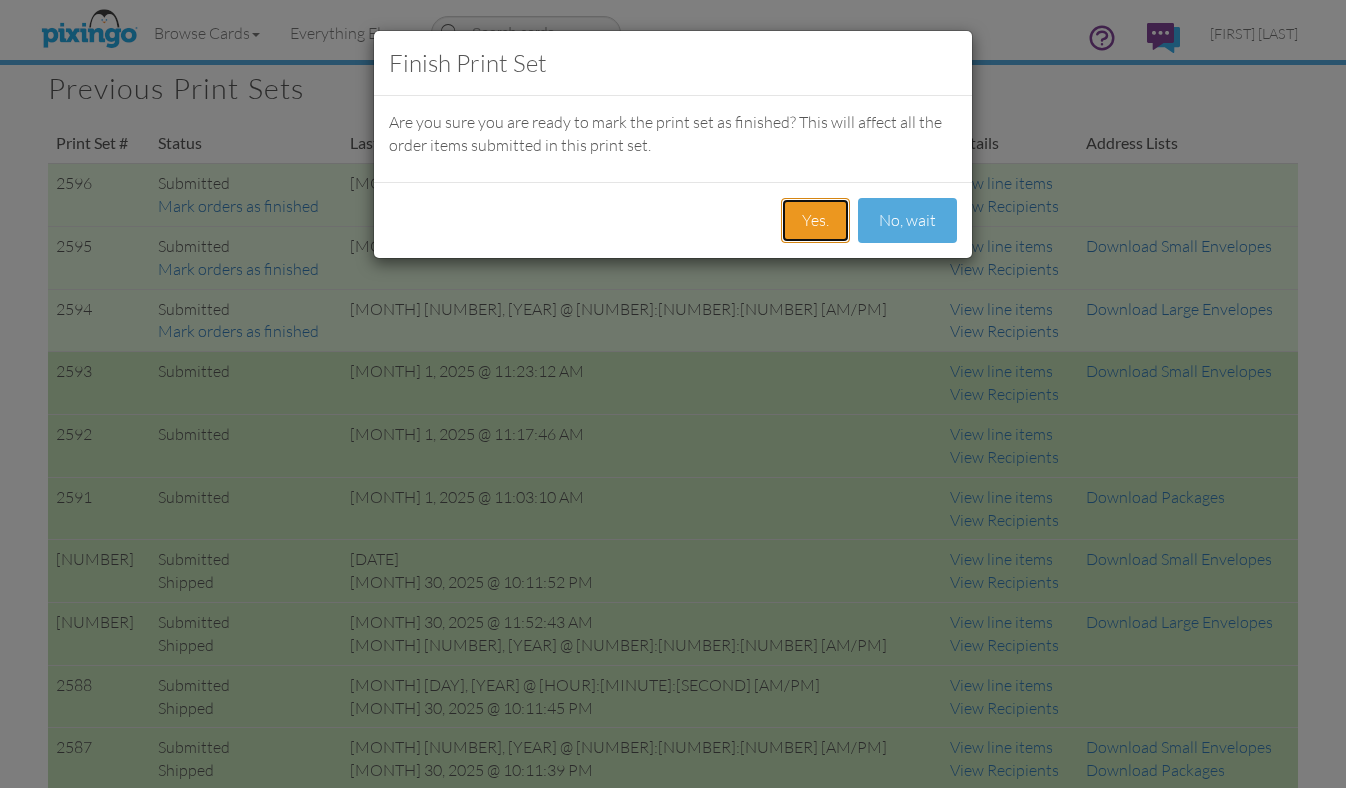click on "Yes." at bounding box center [815, 220] 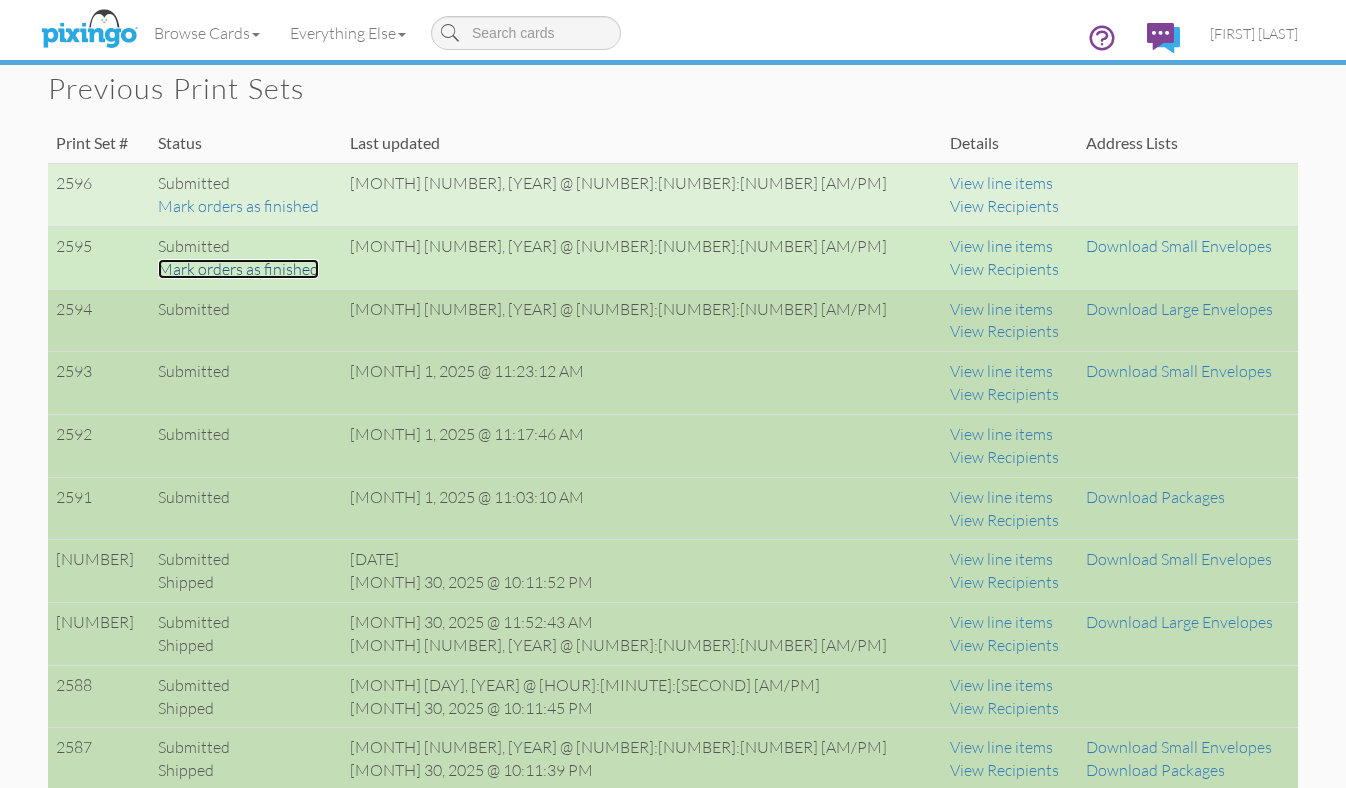 click on "Mark orders as finished" at bounding box center [238, 269] 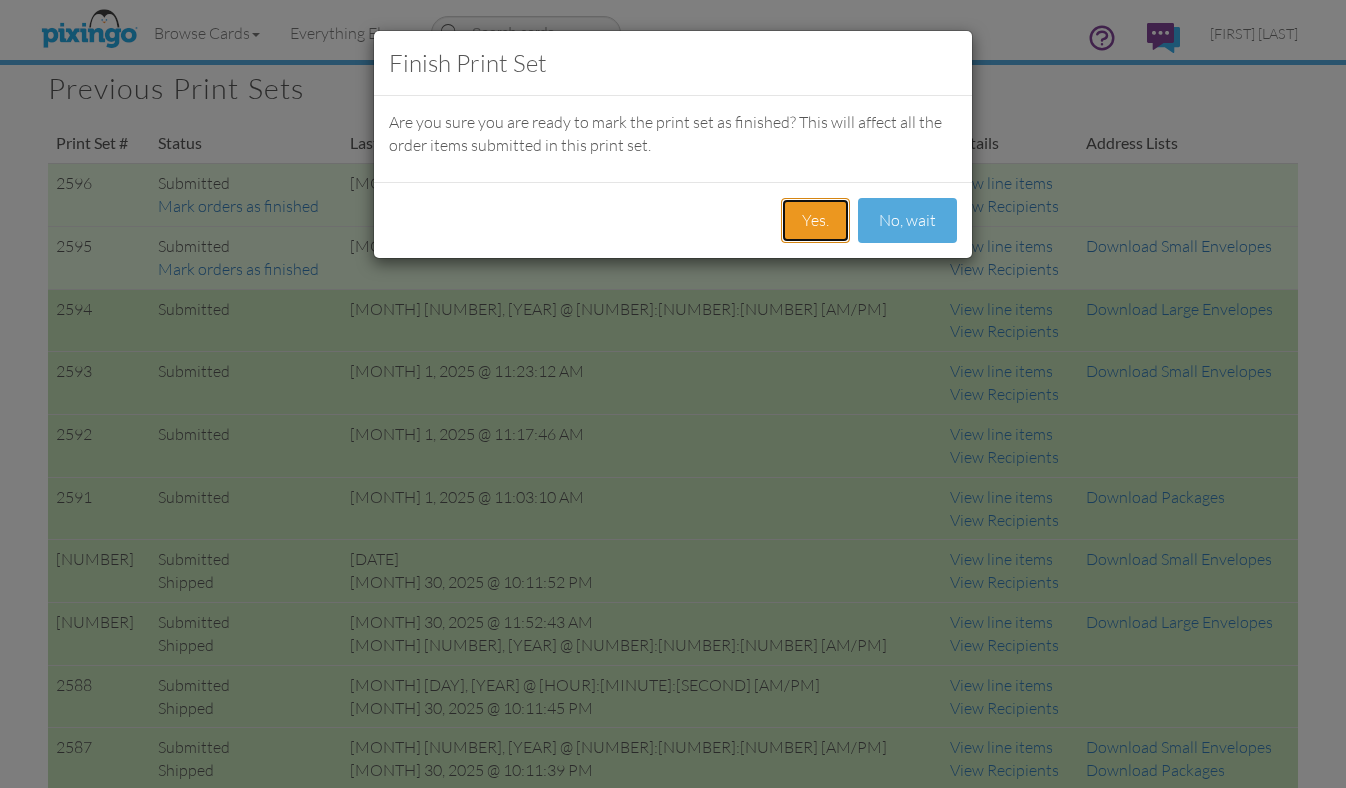 click on "Yes." at bounding box center (815, 220) 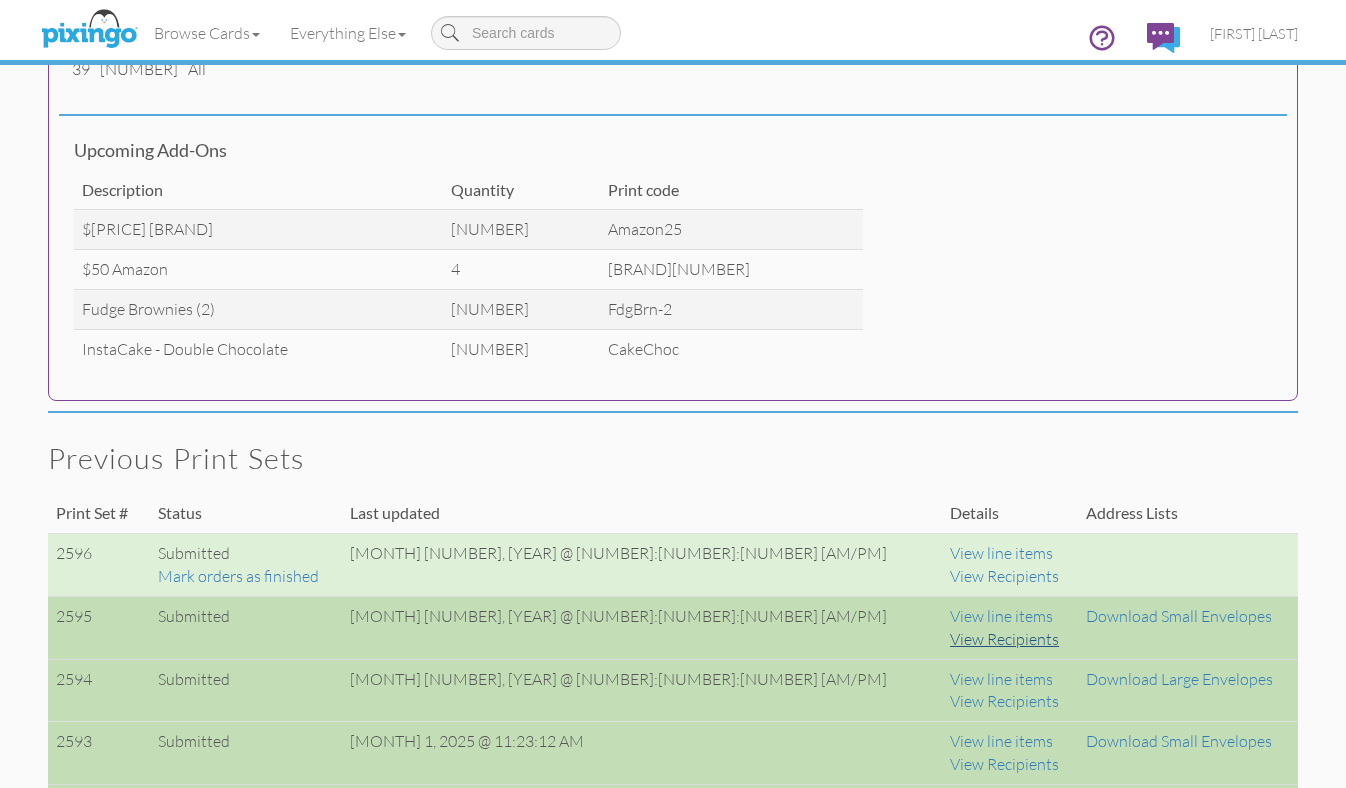scroll, scrollTop: 1087, scrollLeft: 0, axis: vertical 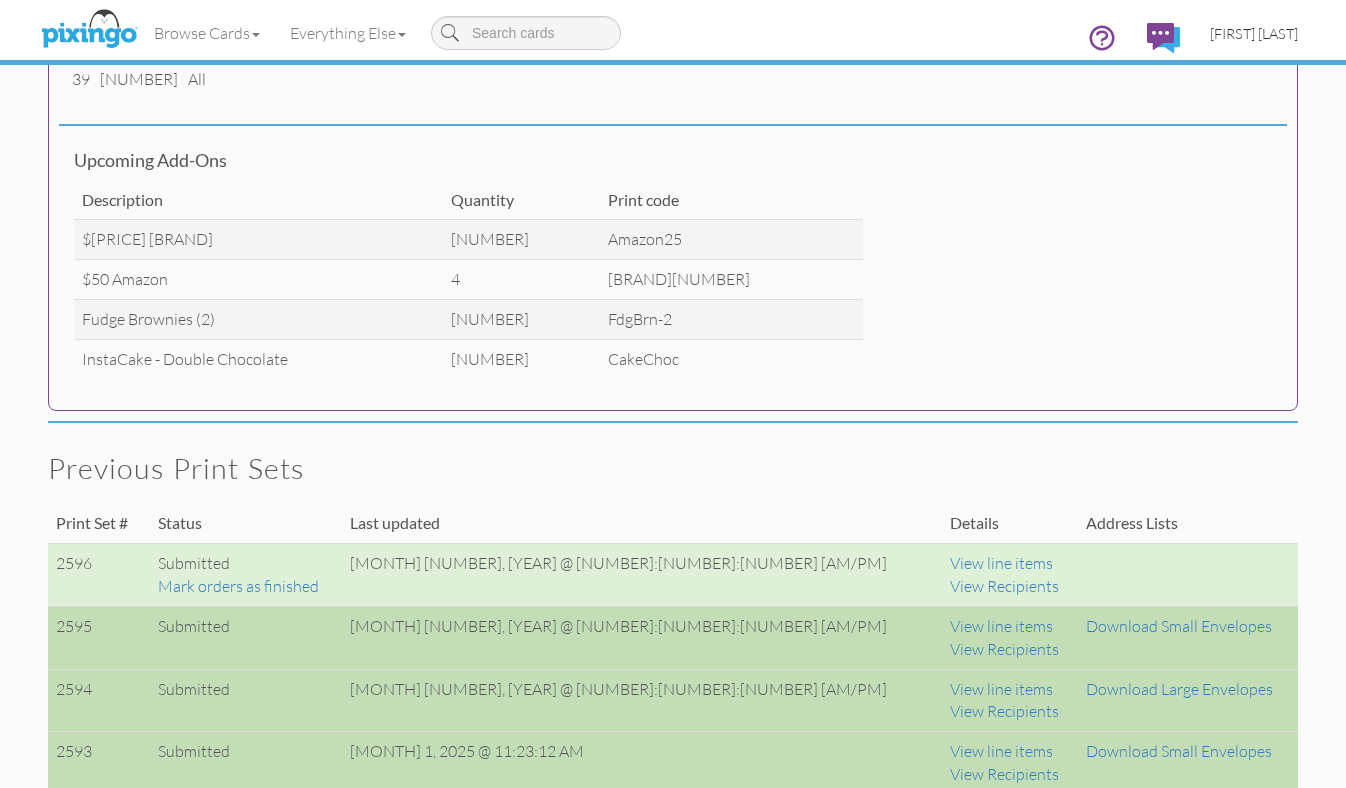 click on "[FIRST] [LAST]" at bounding box center (1254, 33) 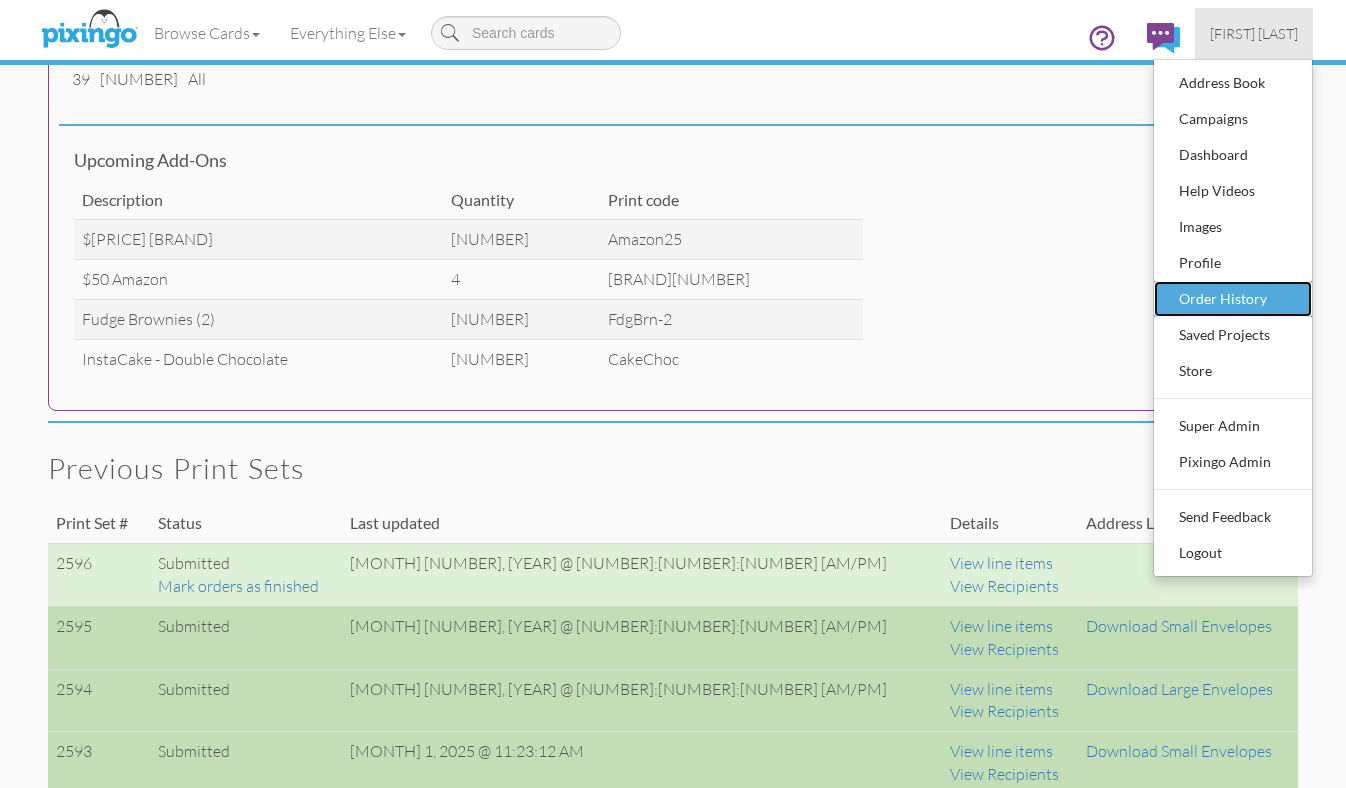 click on "Order History" at bounding box center (1233, 299) 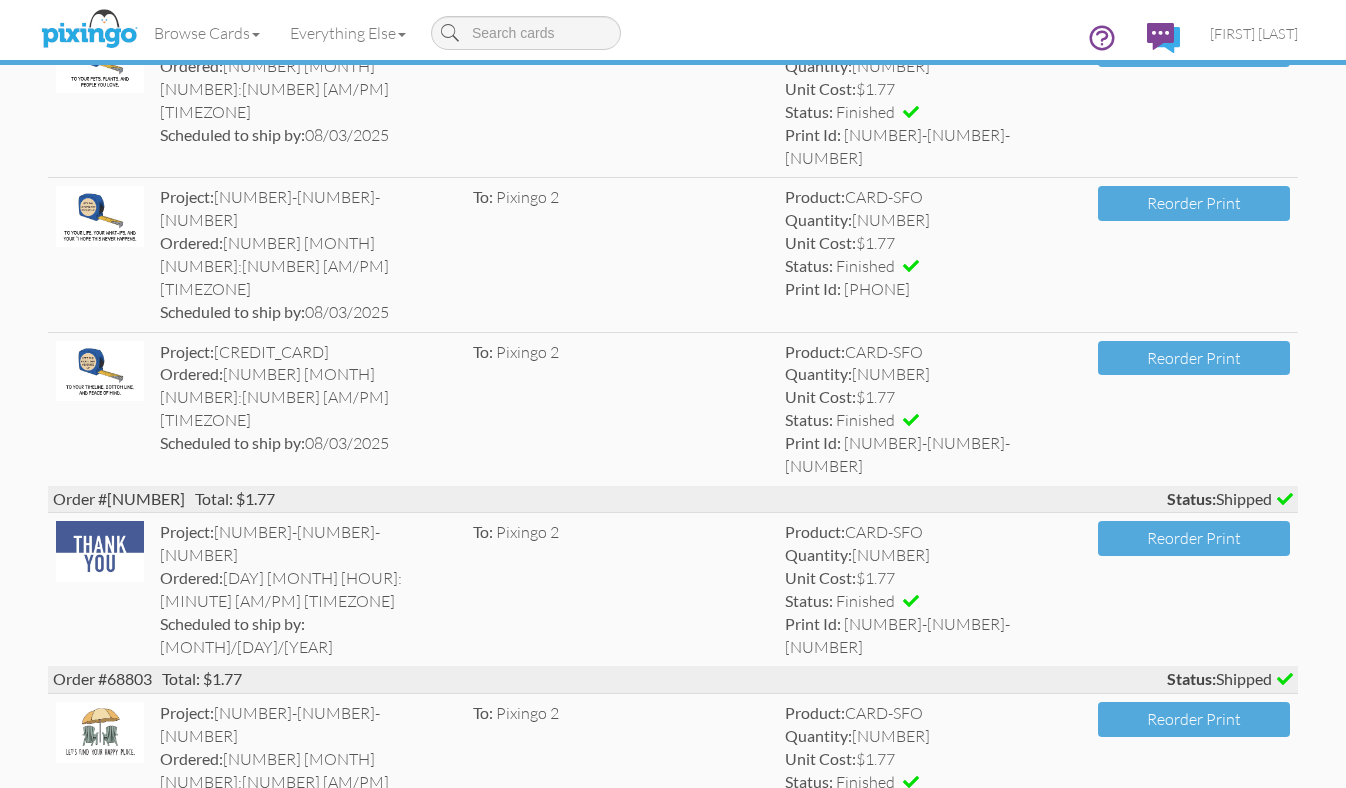 scroll, scrollTop: 755, scrollLeft: 0, axis: vertical 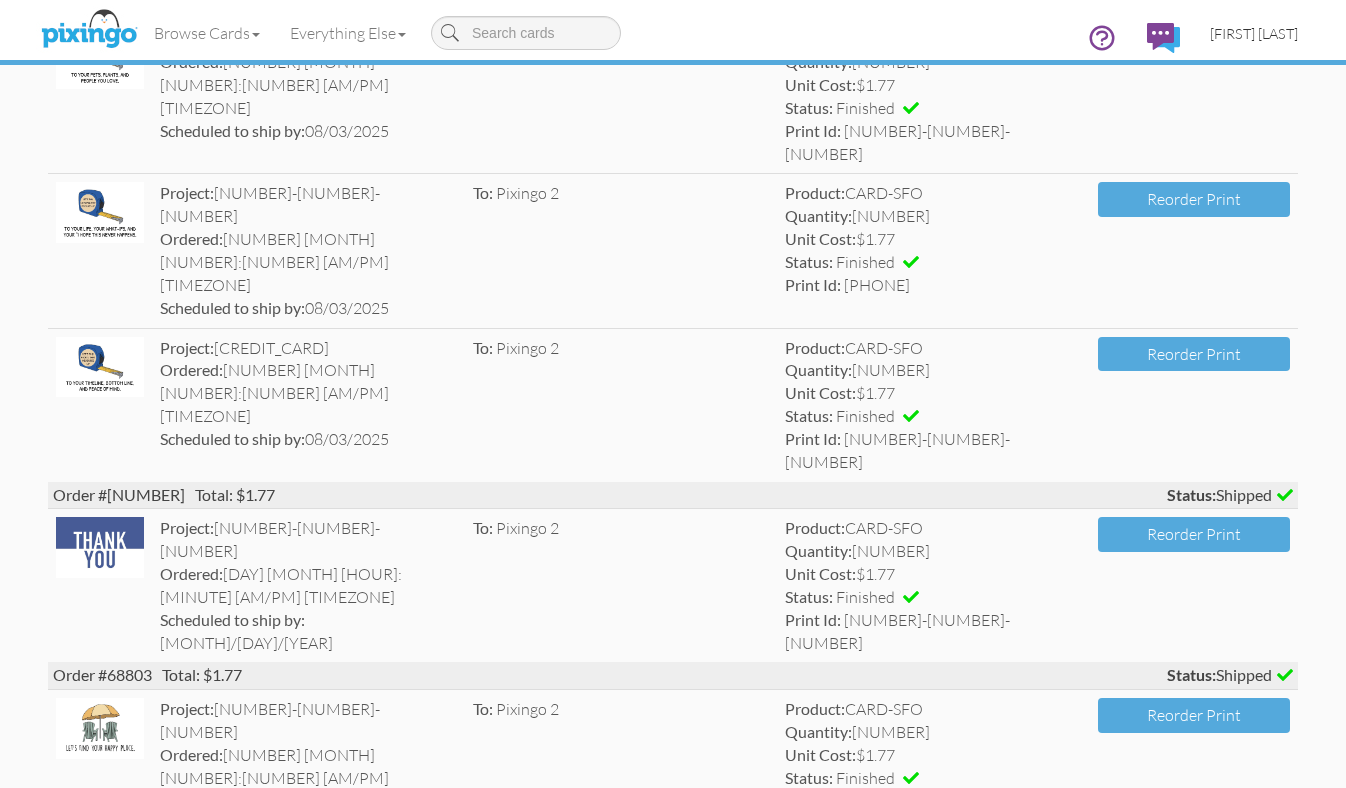 click on "[FIRST] [LAST]" at bounding box center (1254, 33) 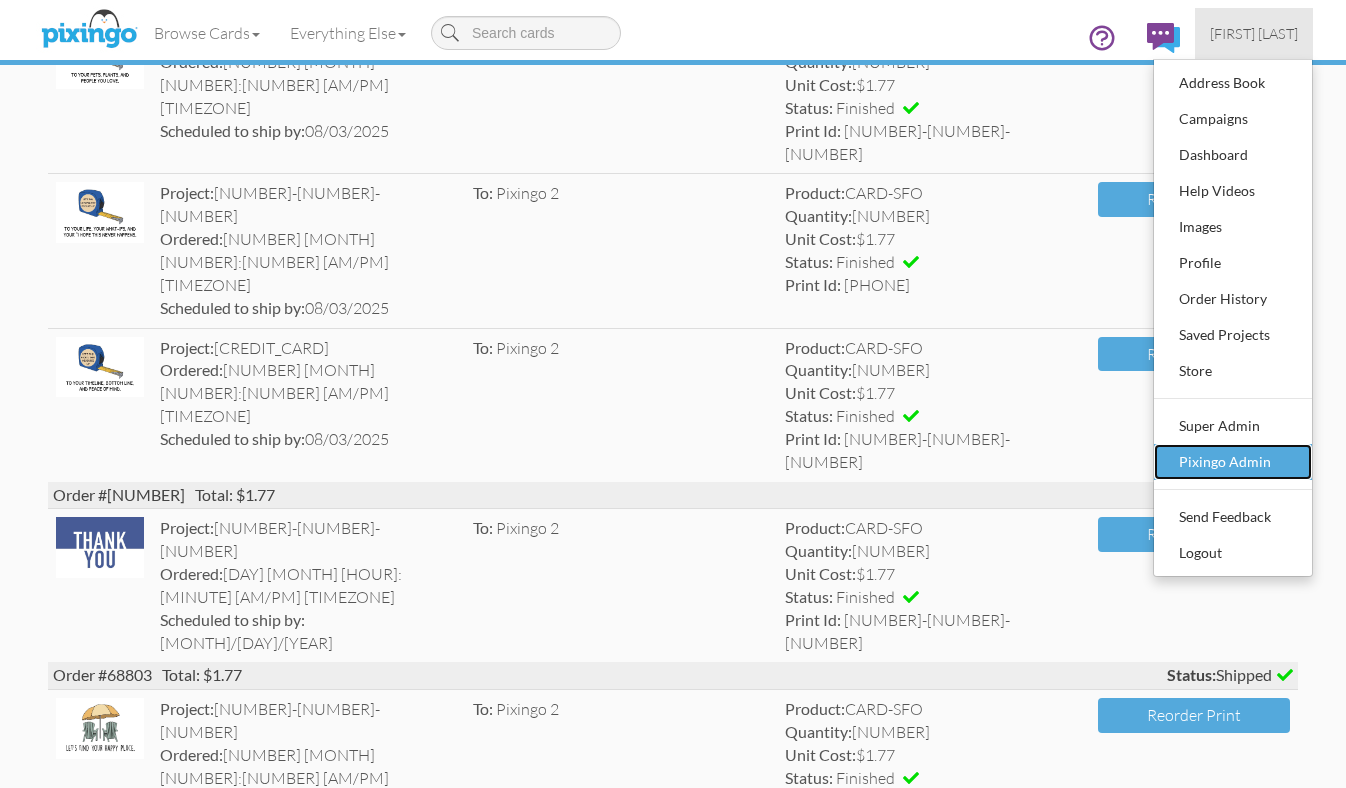 click on "Pixingo Admin" at bounding box center [1233, 462] 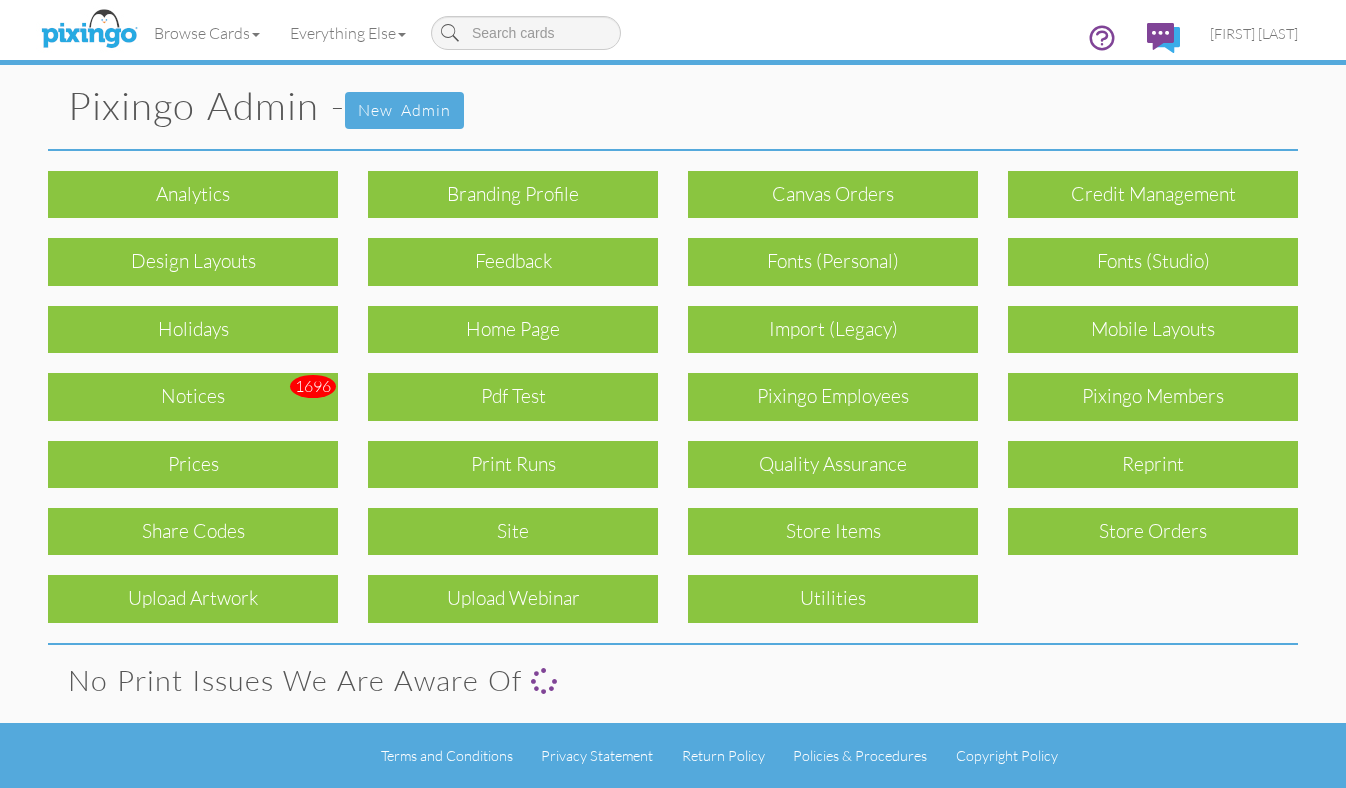 scroll, scrollTop: 0, scrollLeft: 0, axis: both 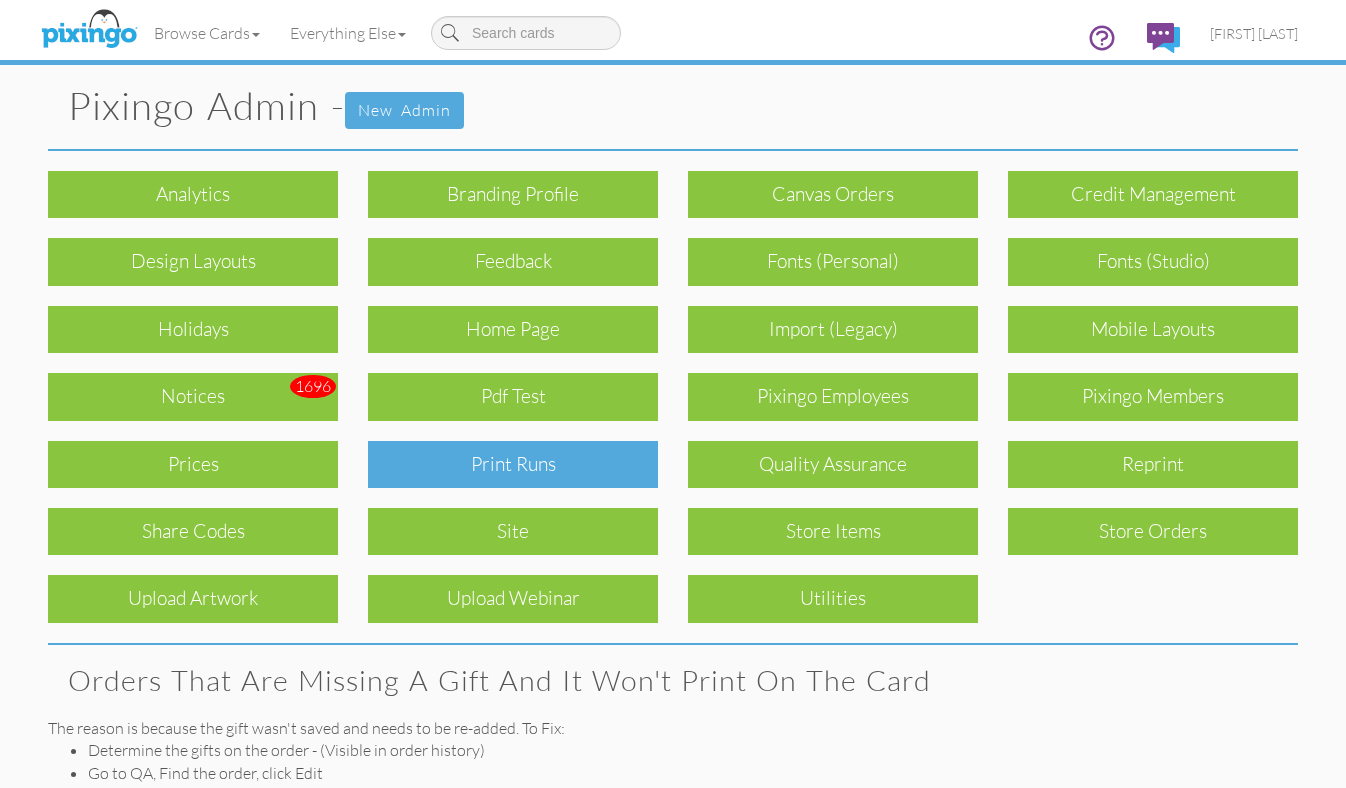 click on "Print Runs" at bounding box center (513, 464) 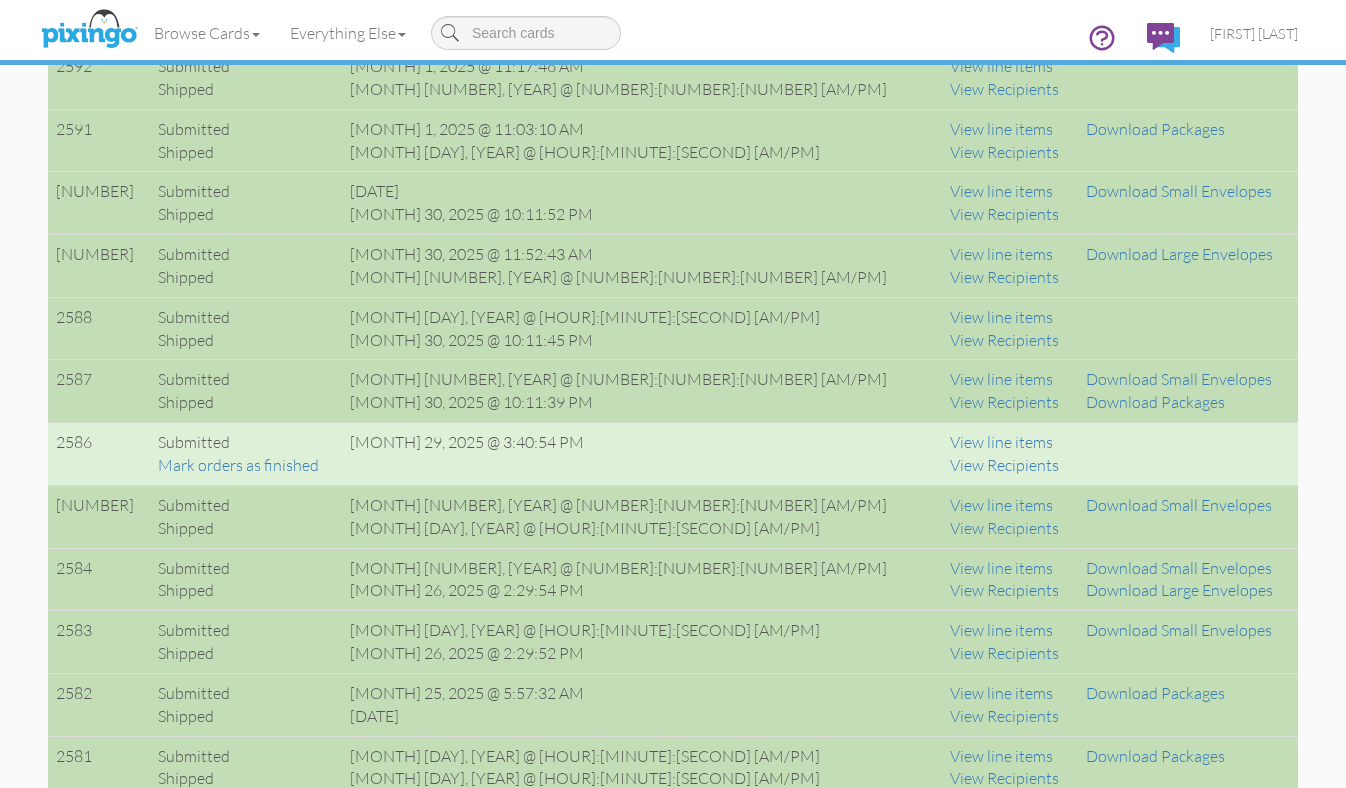scroll, scrollTop: 1838, scrollLeft: 0, axis: vertical 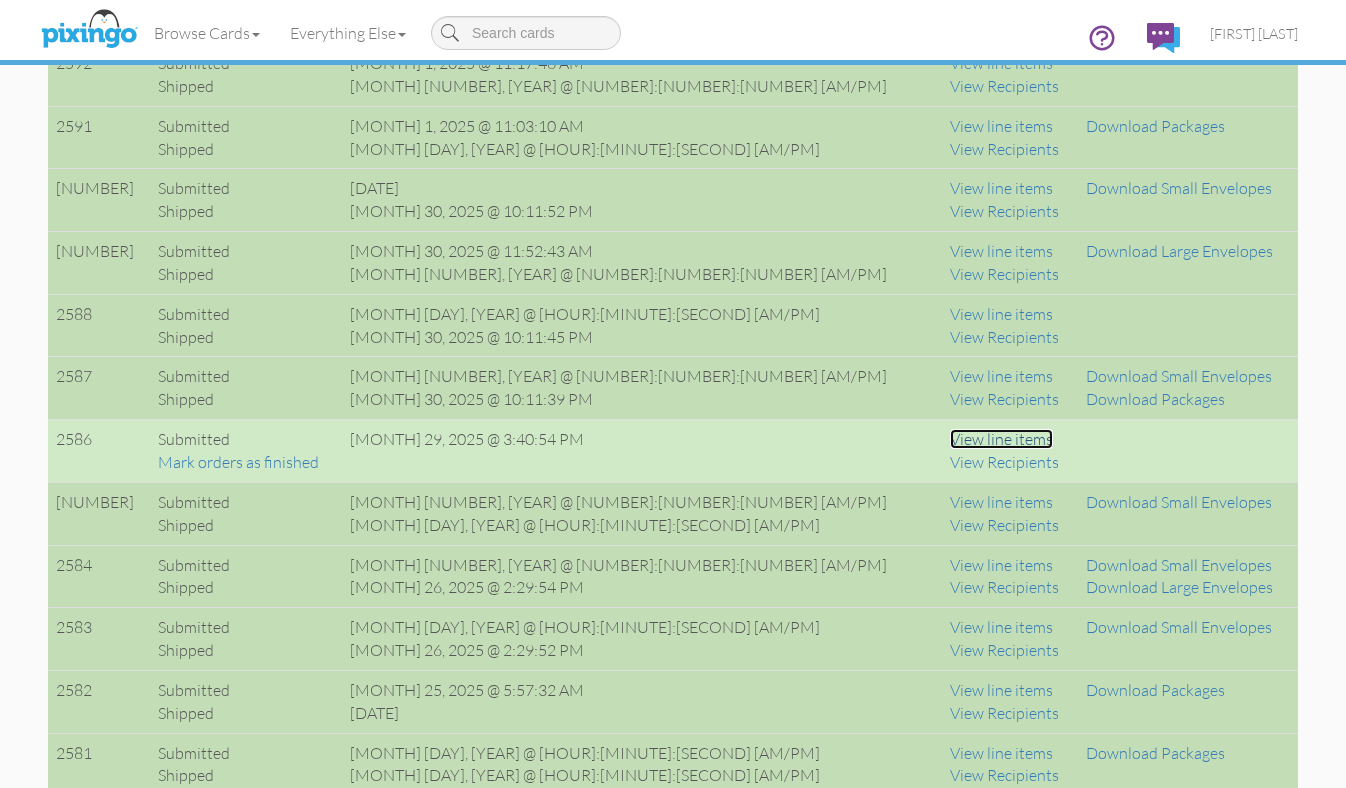 click on "View line items" at bounding box center [1001, 439] 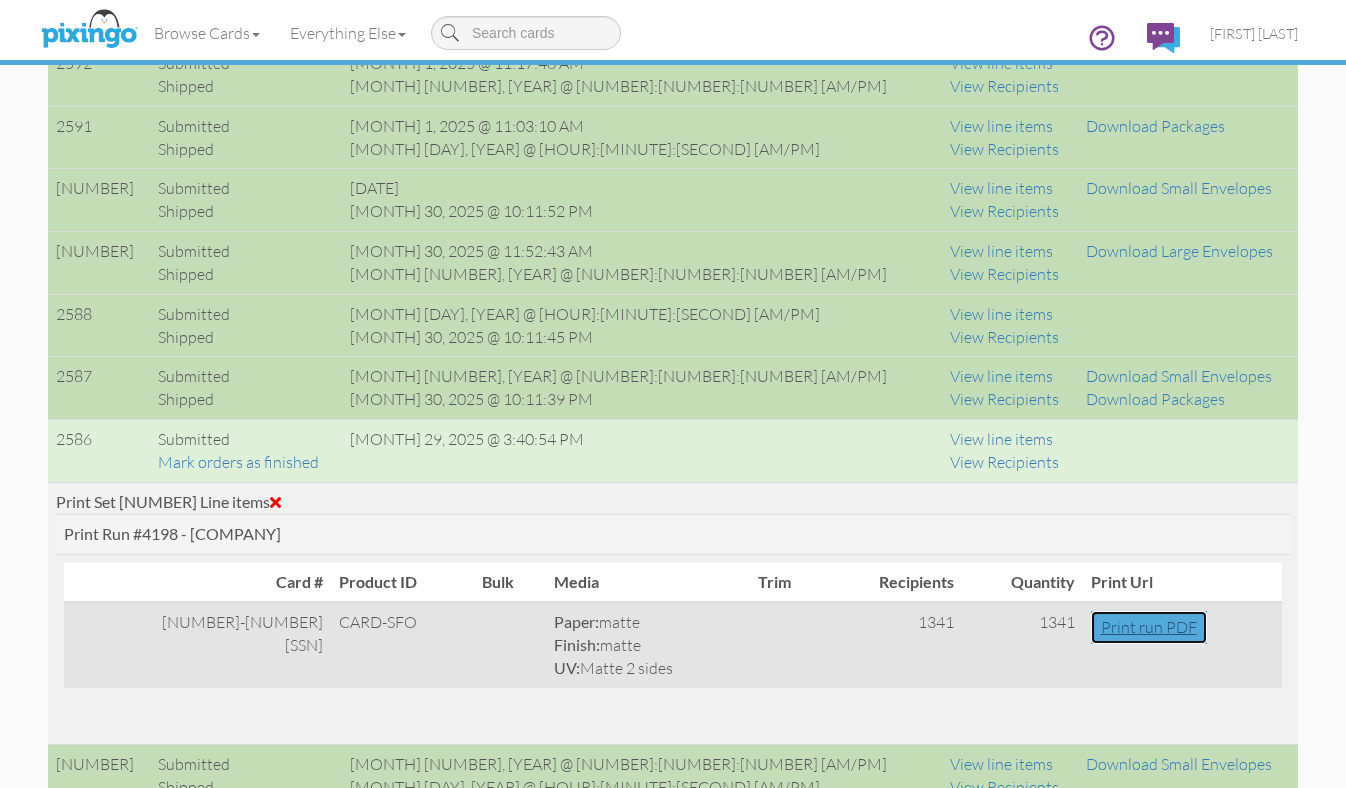 click on "Print run PDF" at bounding box center (1149, 627) 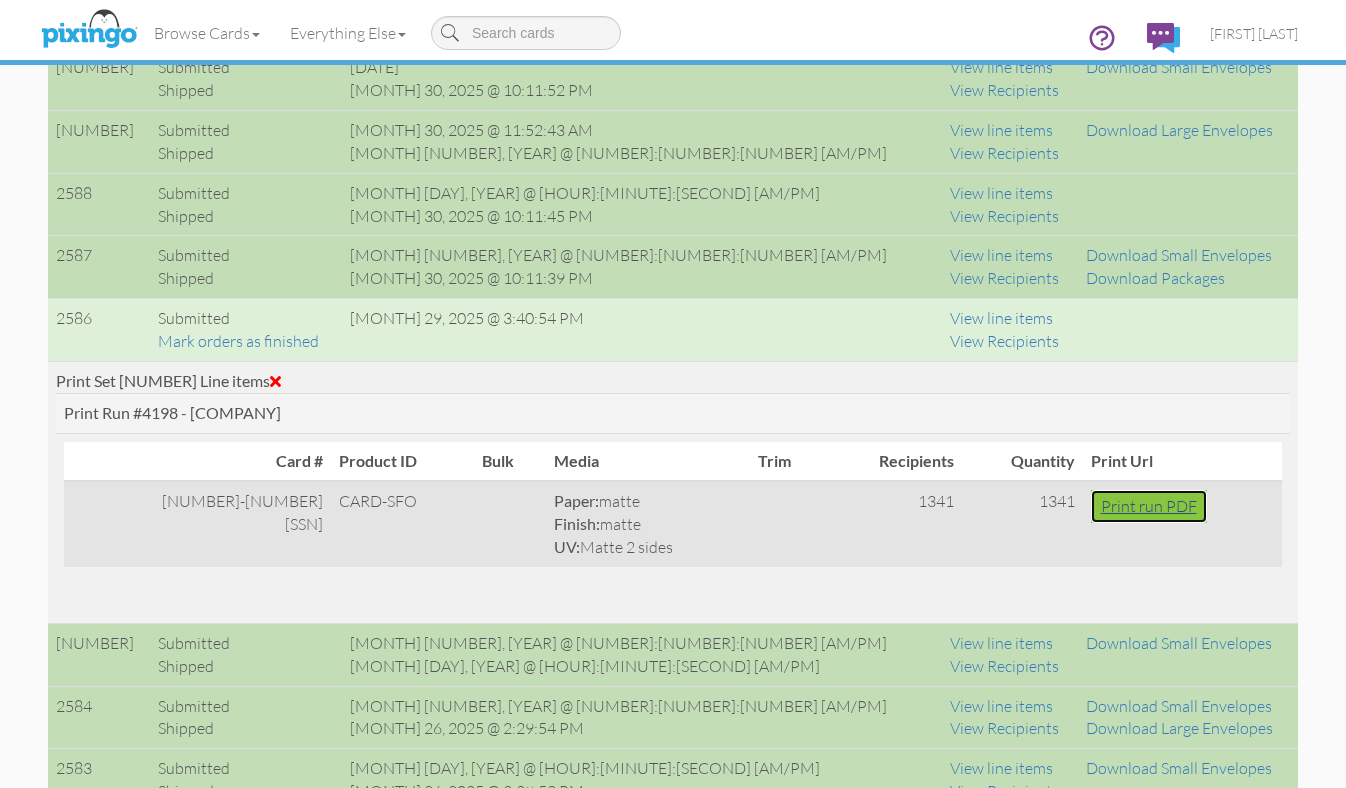 scroll, scrollTop: 1997, scrollLeft: 0, axis: vertical 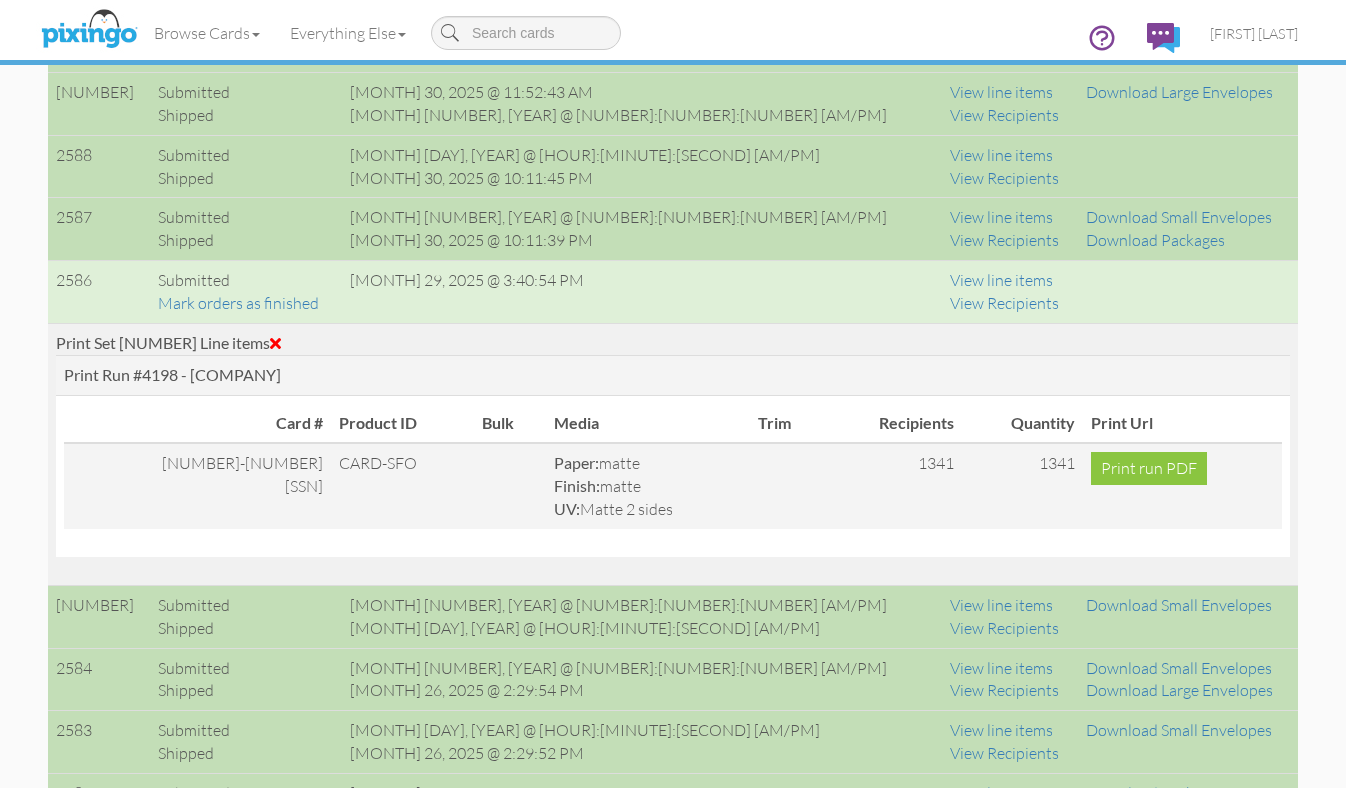 click at bounding box center (275, 343) 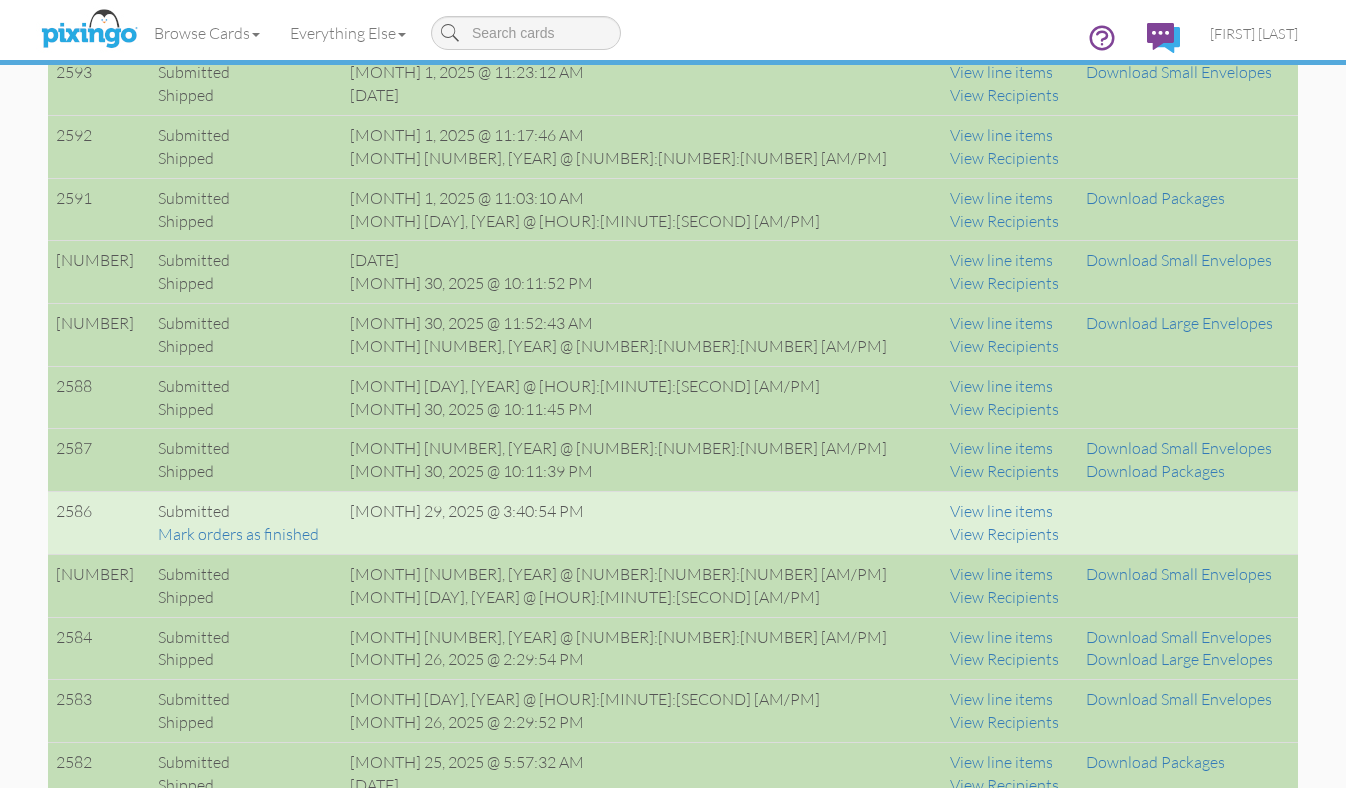 scroll, scrollTop: 1731, scrollLeft: 0, axis: vertical 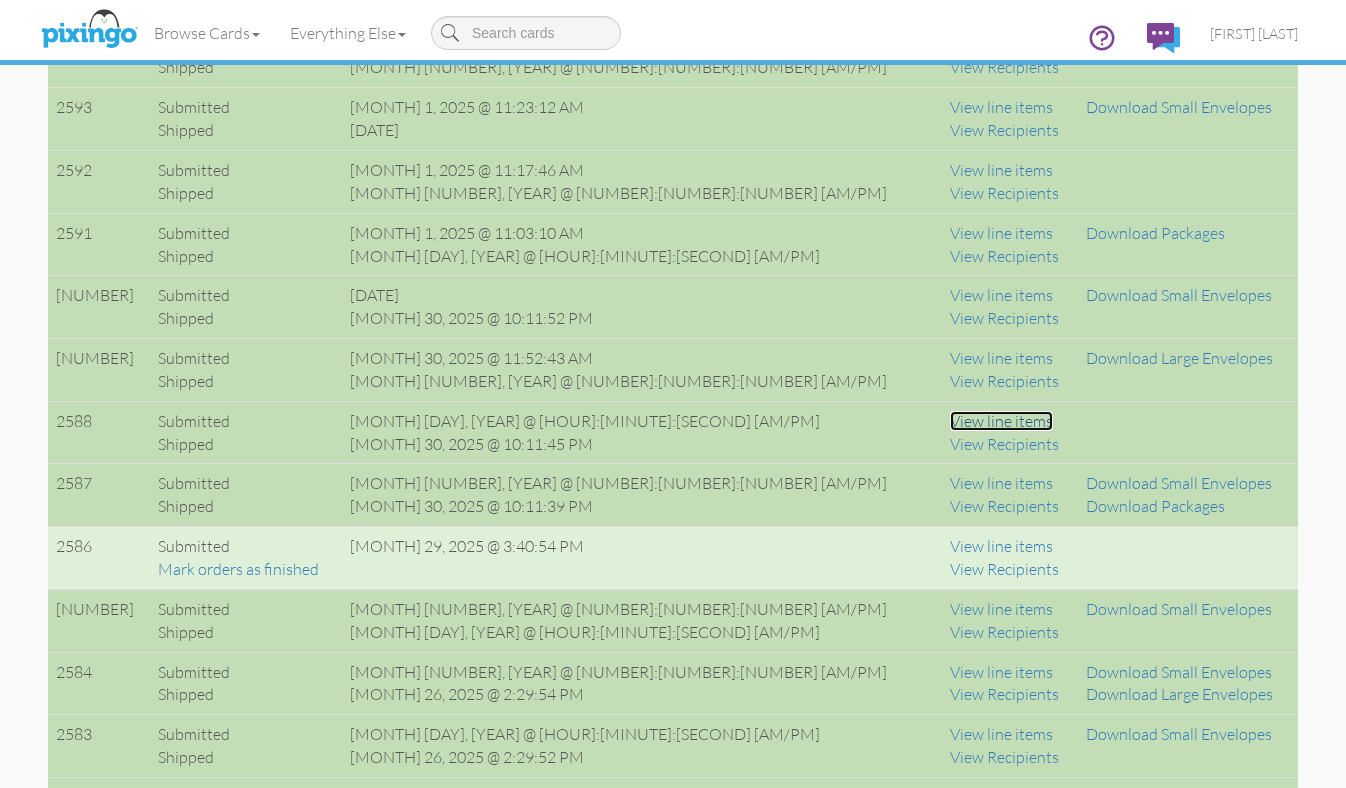 click on "View line items" at bounding box center (1001, 421) 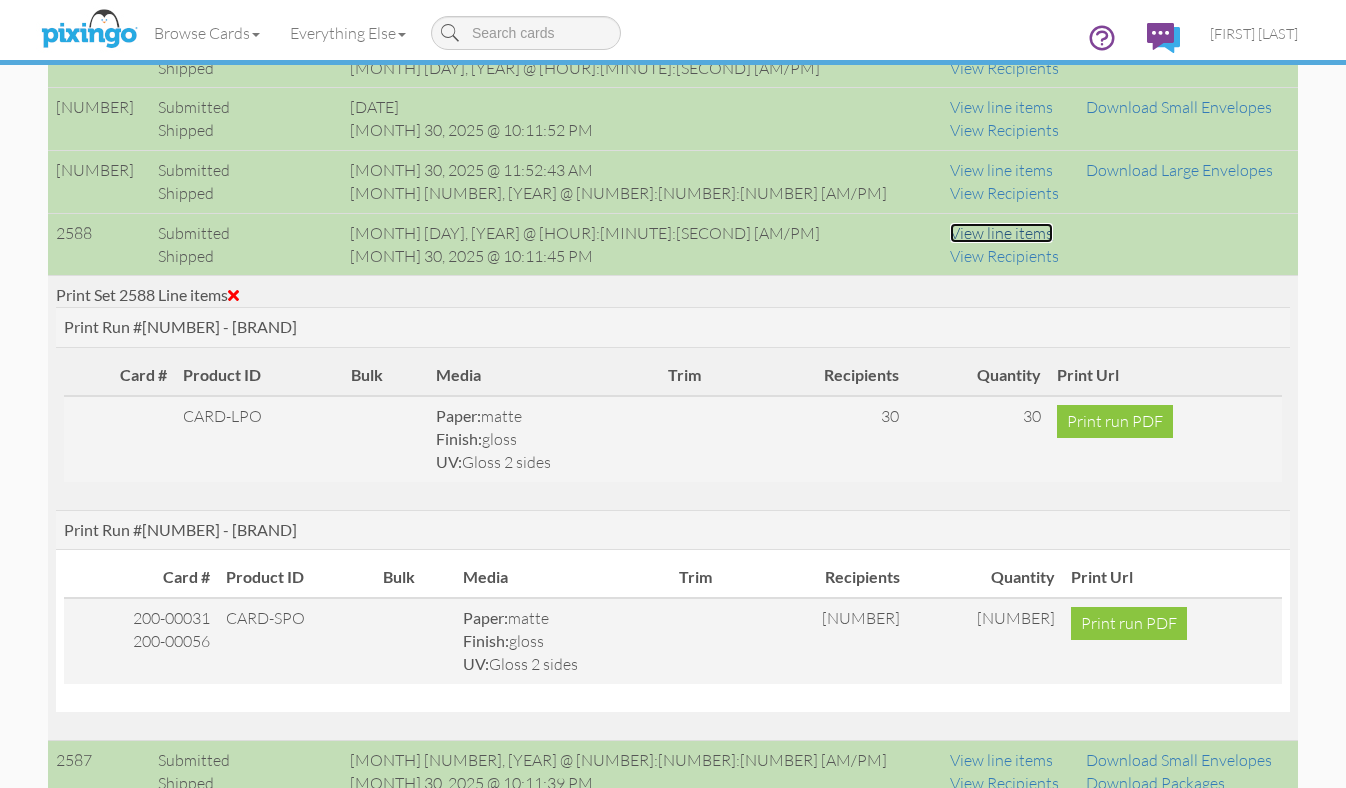 scroll, scrollTop: 1797, scrollLeft: 0, axis: vertical 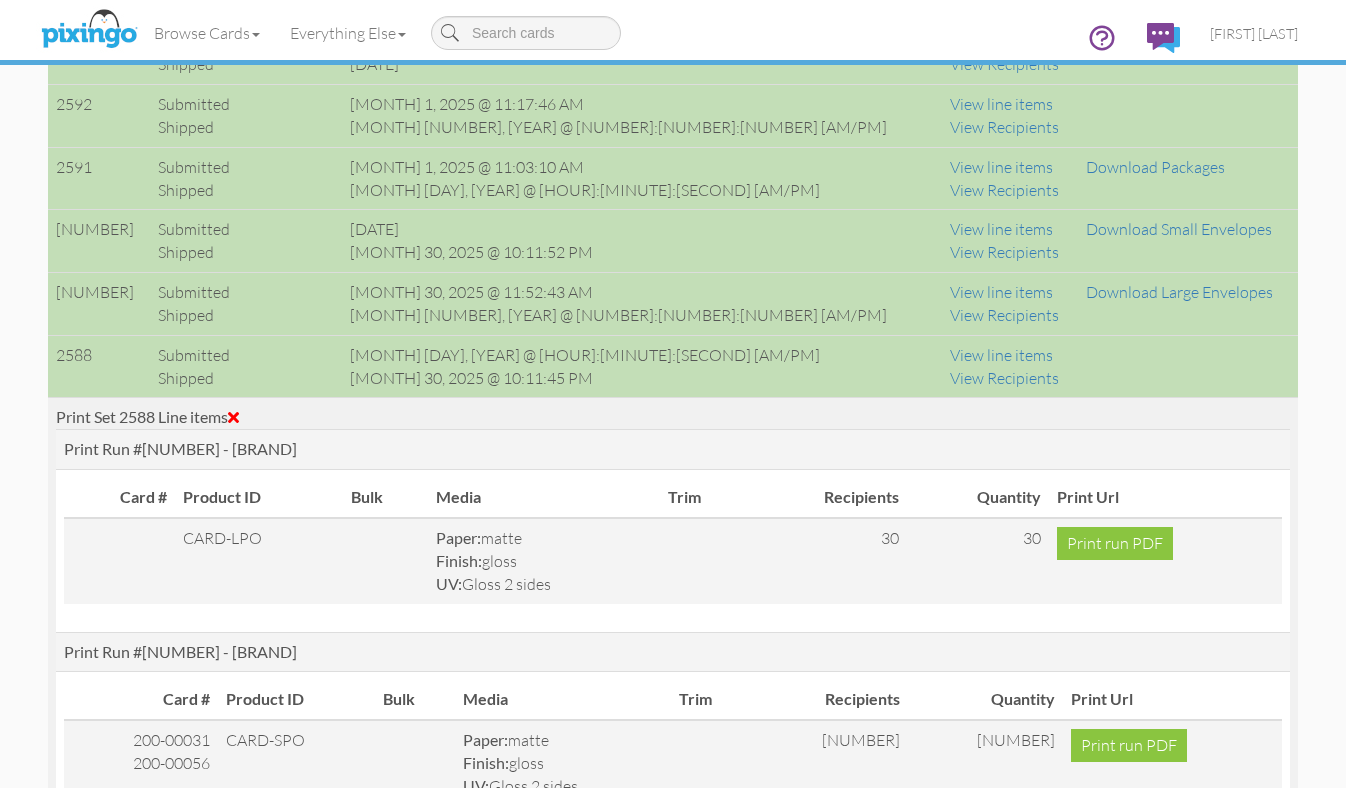 click at bounding box center (233, 417) 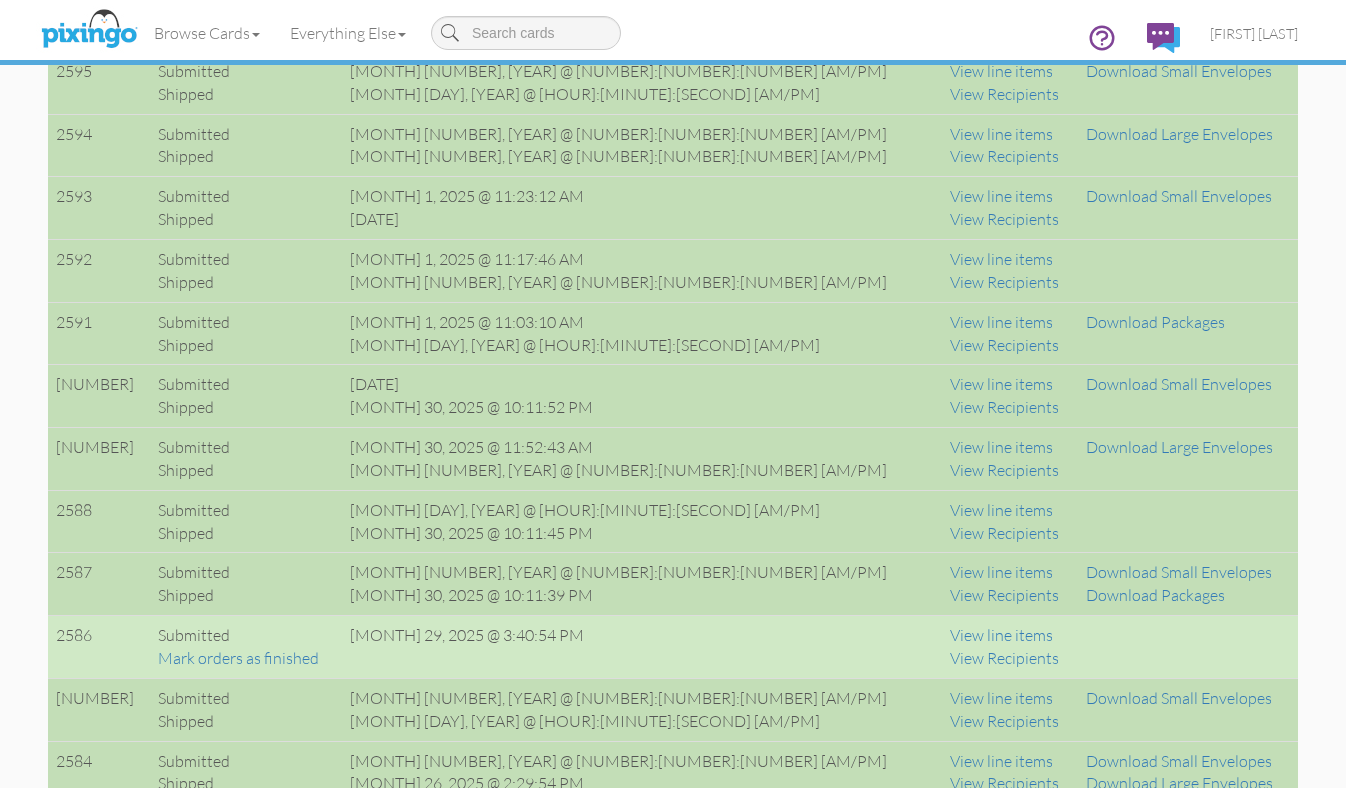 scroll, scrollTop: 1632, scrollLeft: 0, axis: vertical 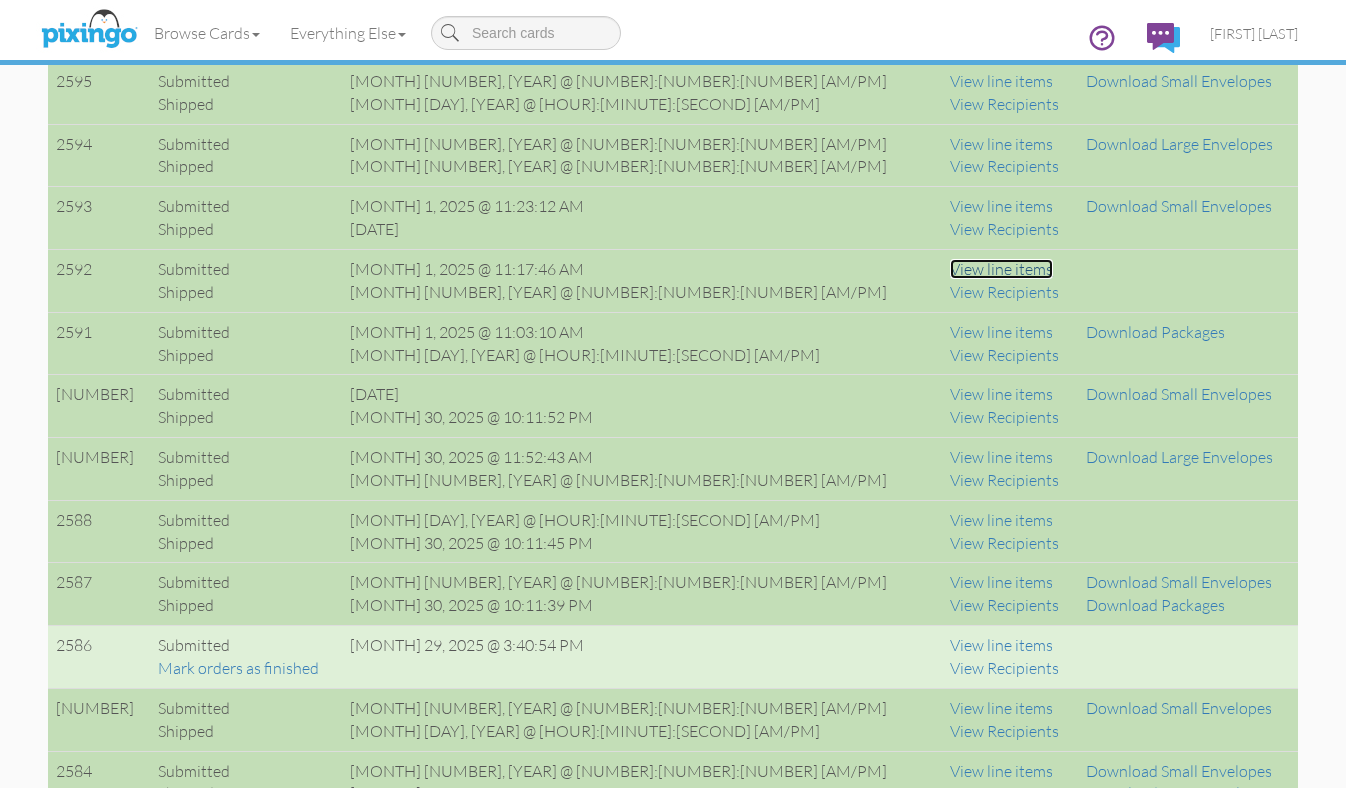 click on "View line items" at bounding box center [1001, 269] 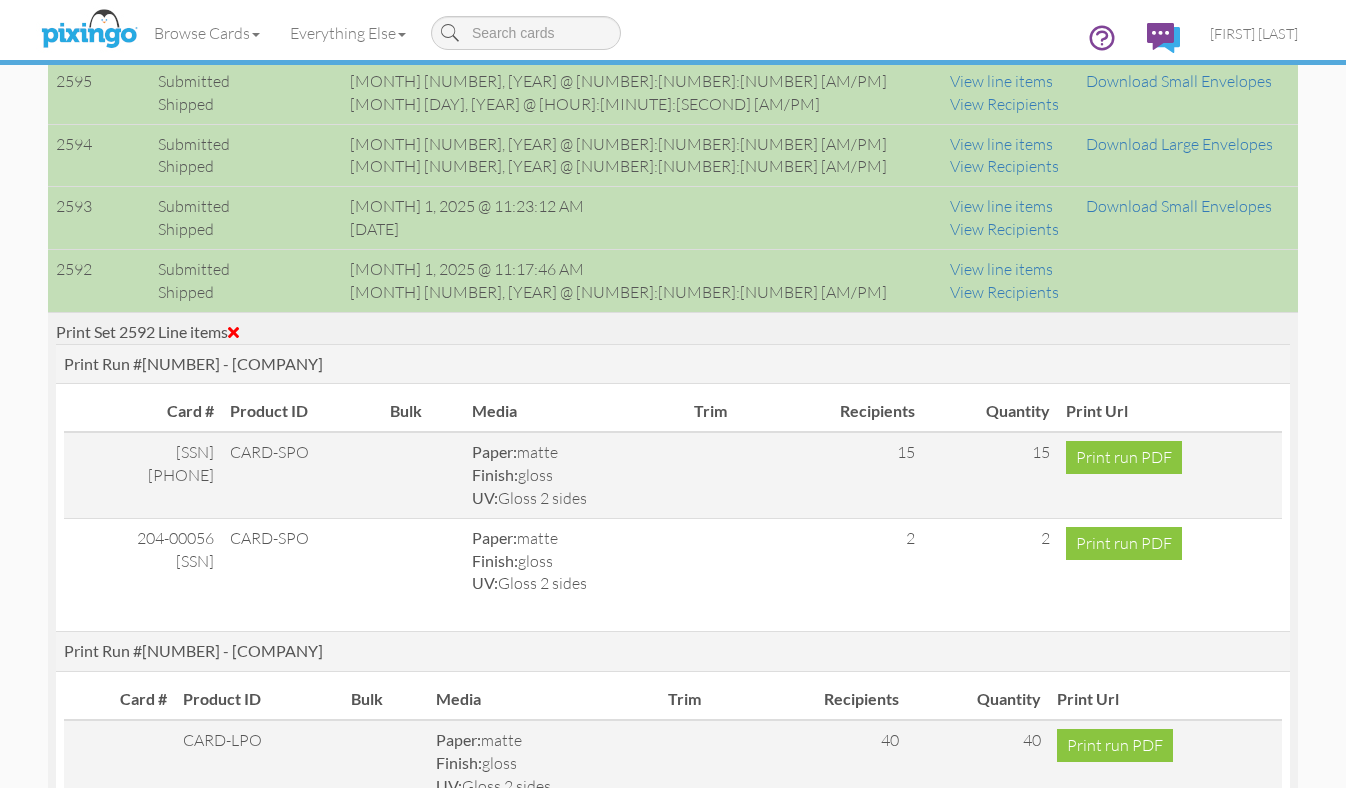 click at bounding box center (233, 332) 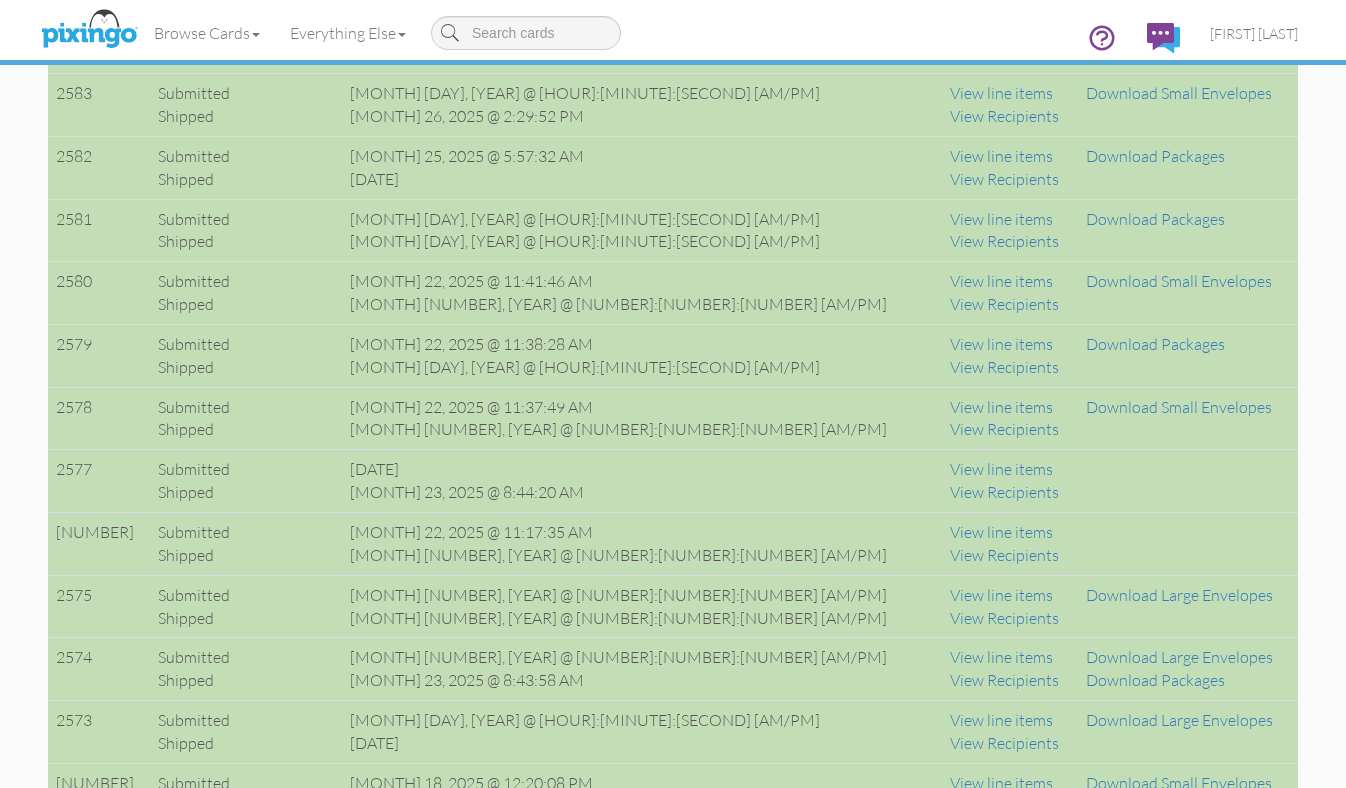 scroll, scrollTop: 2376, scrollLeft: 0, axis: vertical 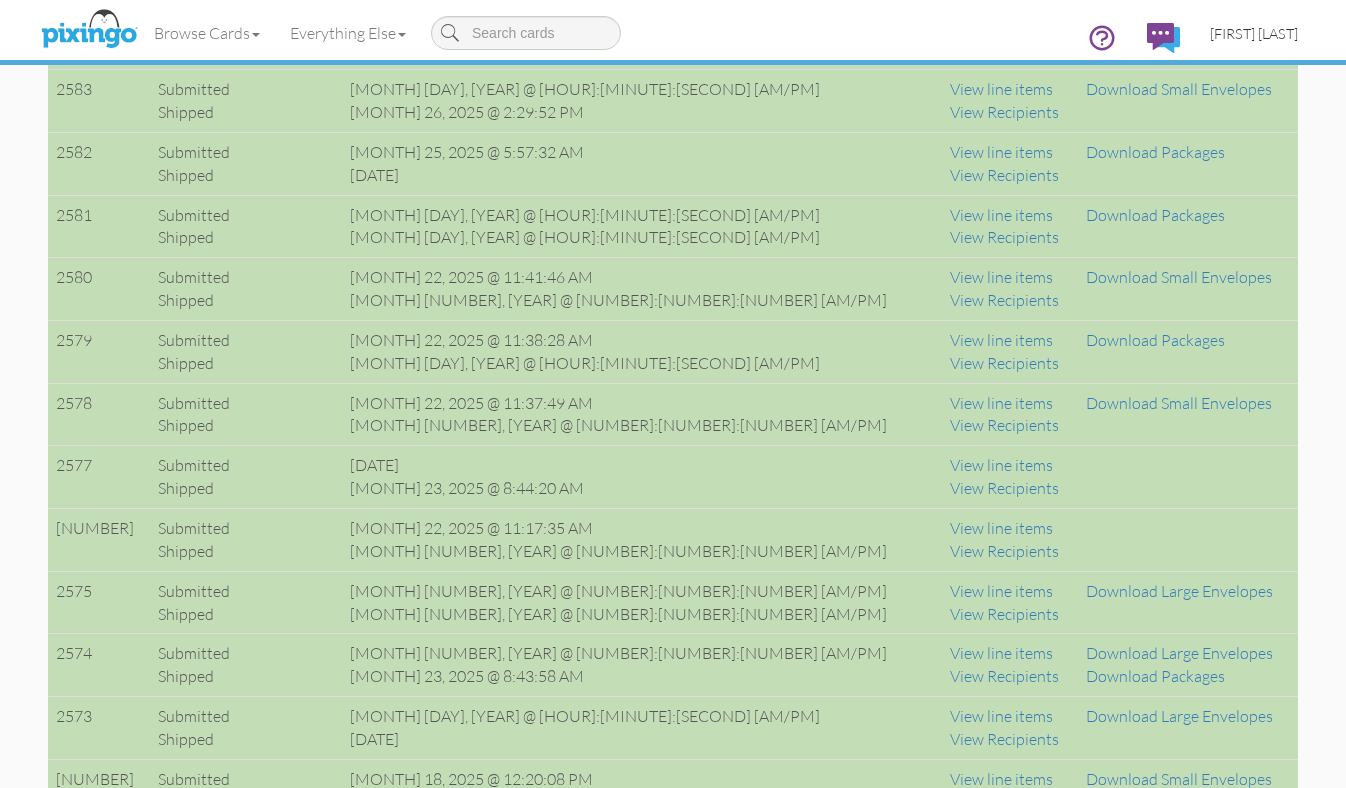 click on "[FIRST] [LAST]" at bounding box center [1254, 33] 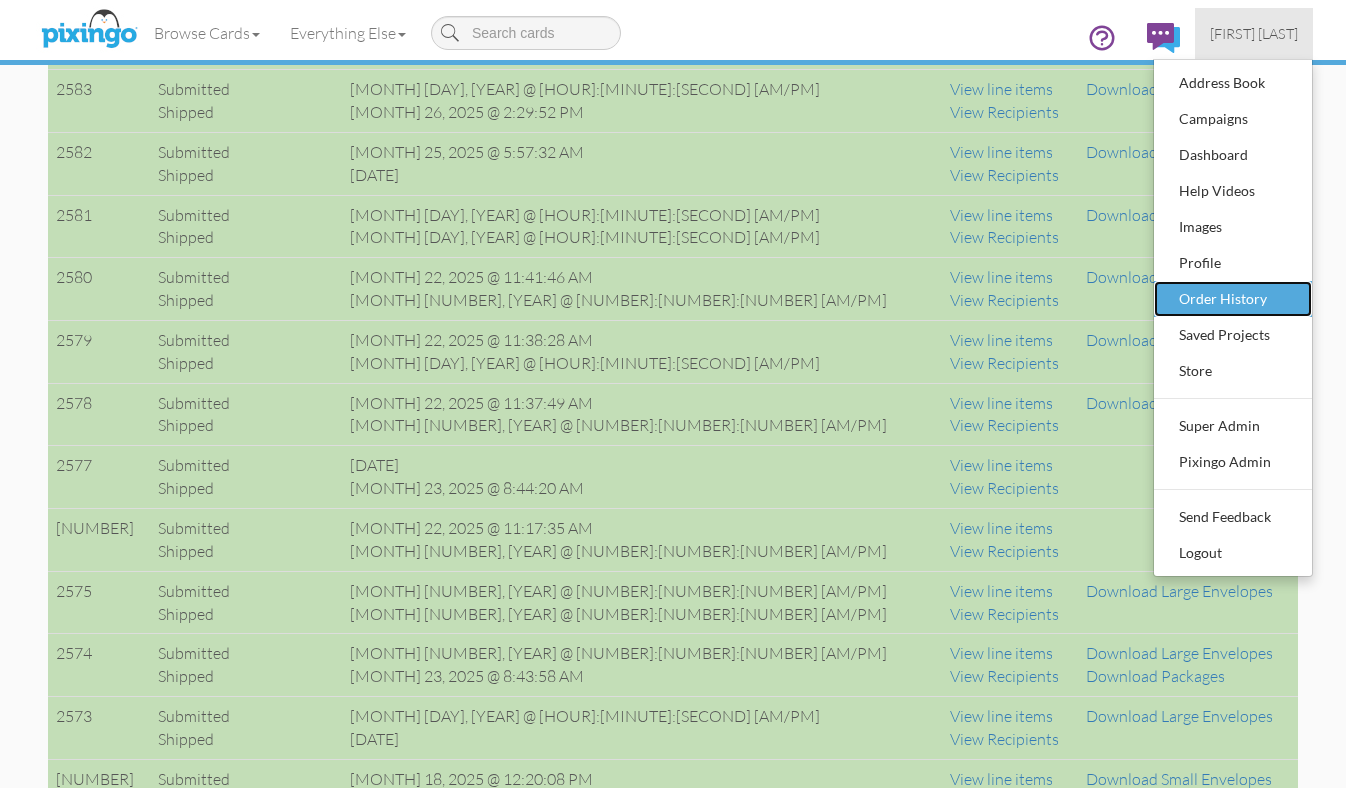 click on "Order History" at bounding box center (1233, 299) 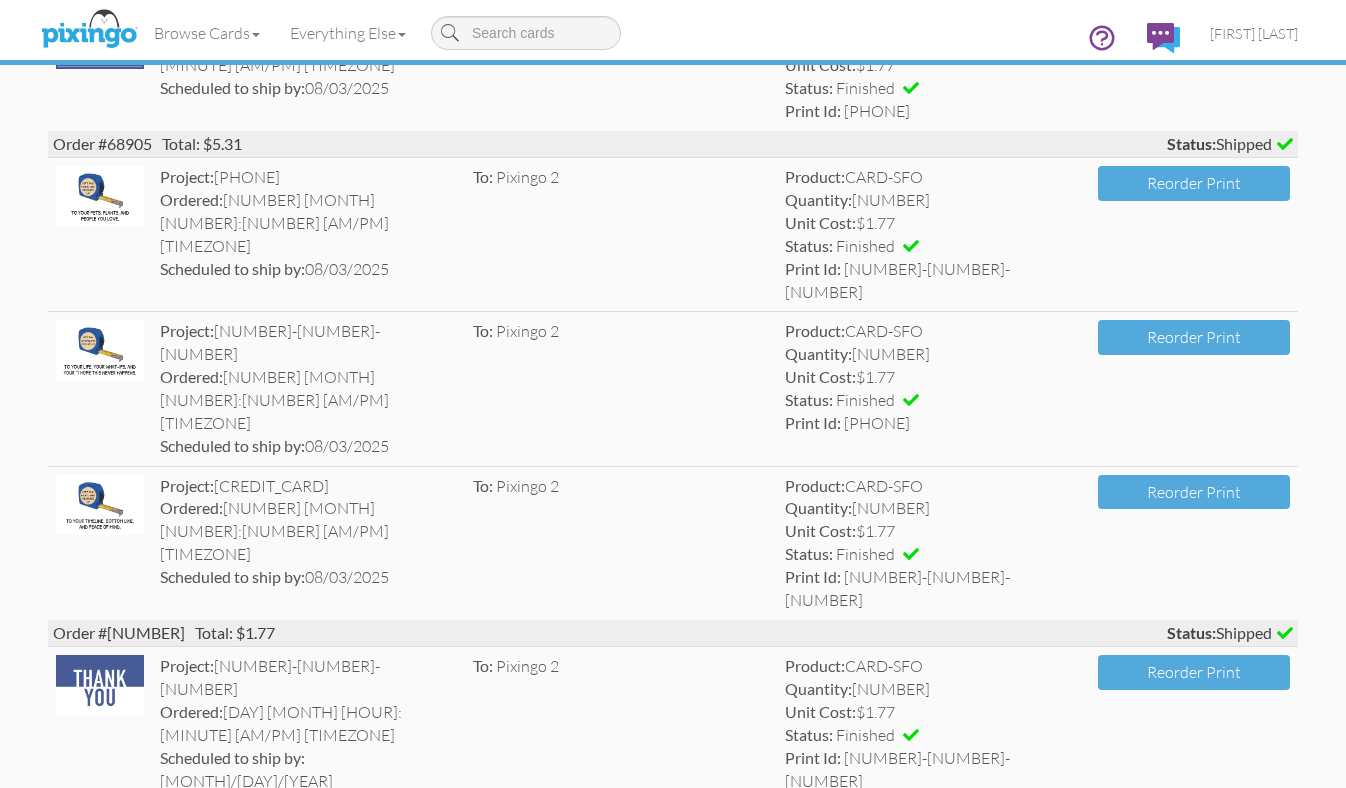 scroll, scrollTop: 620, scrollLeft: 0, axis: vertical 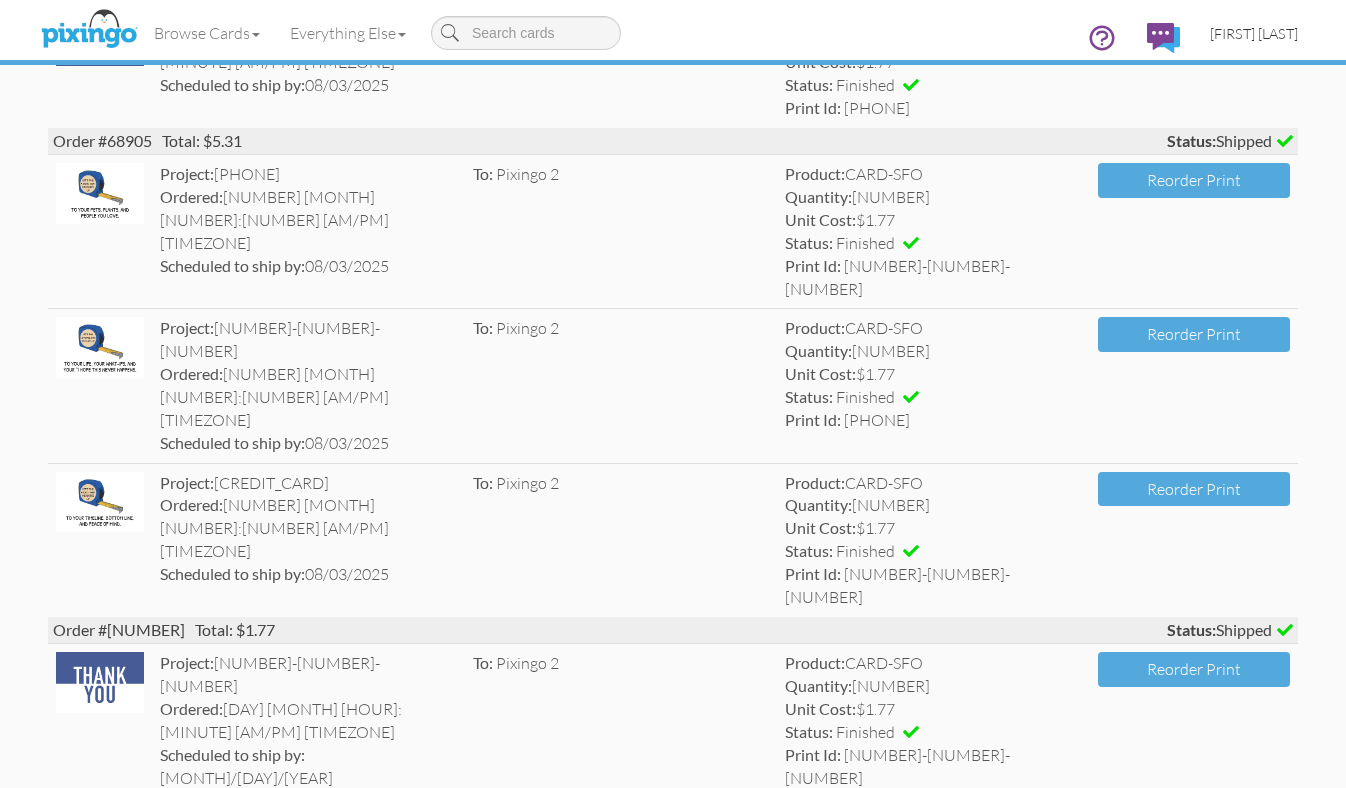 click on "[FIRST] [LAST]" at bounding box center [1254, 33] 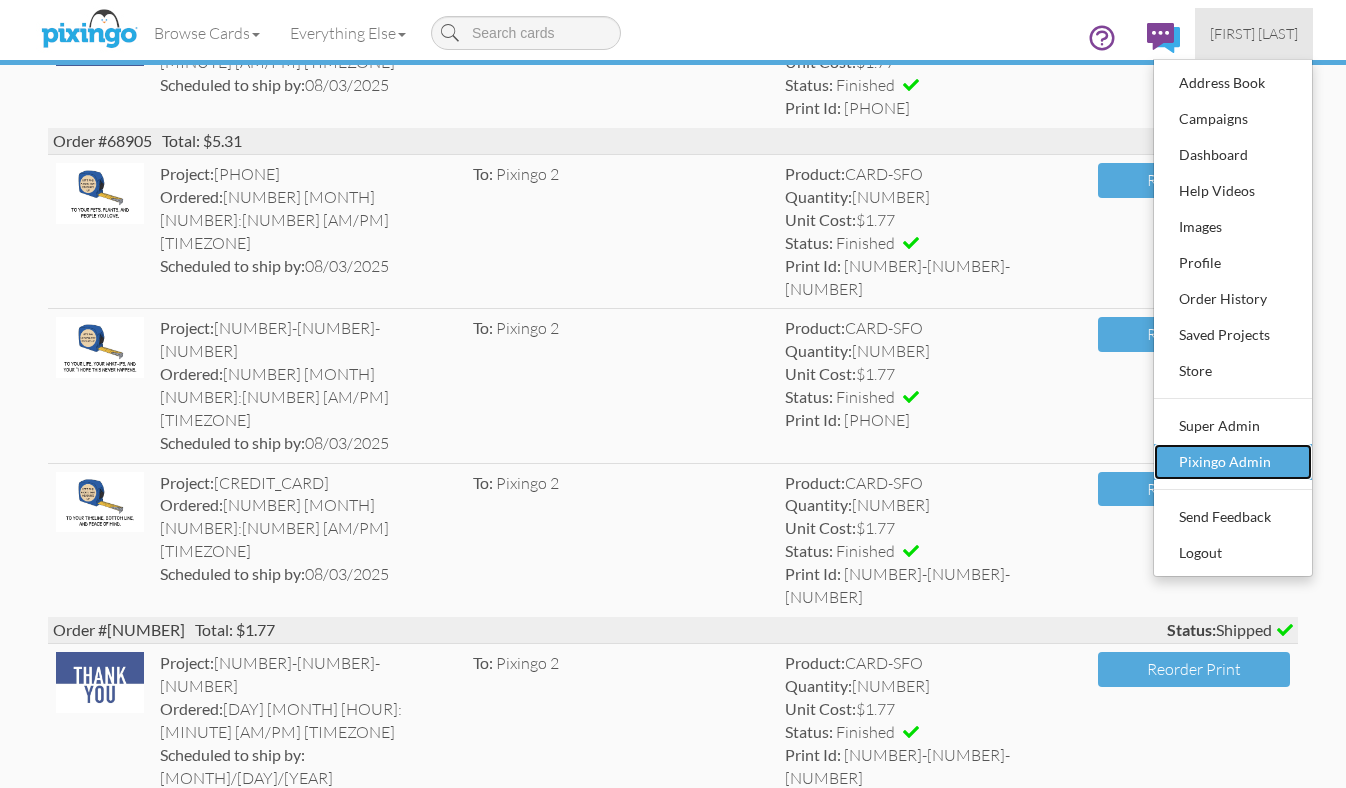 click on "Pixingo Admin" at bounding box center (1233, 462) 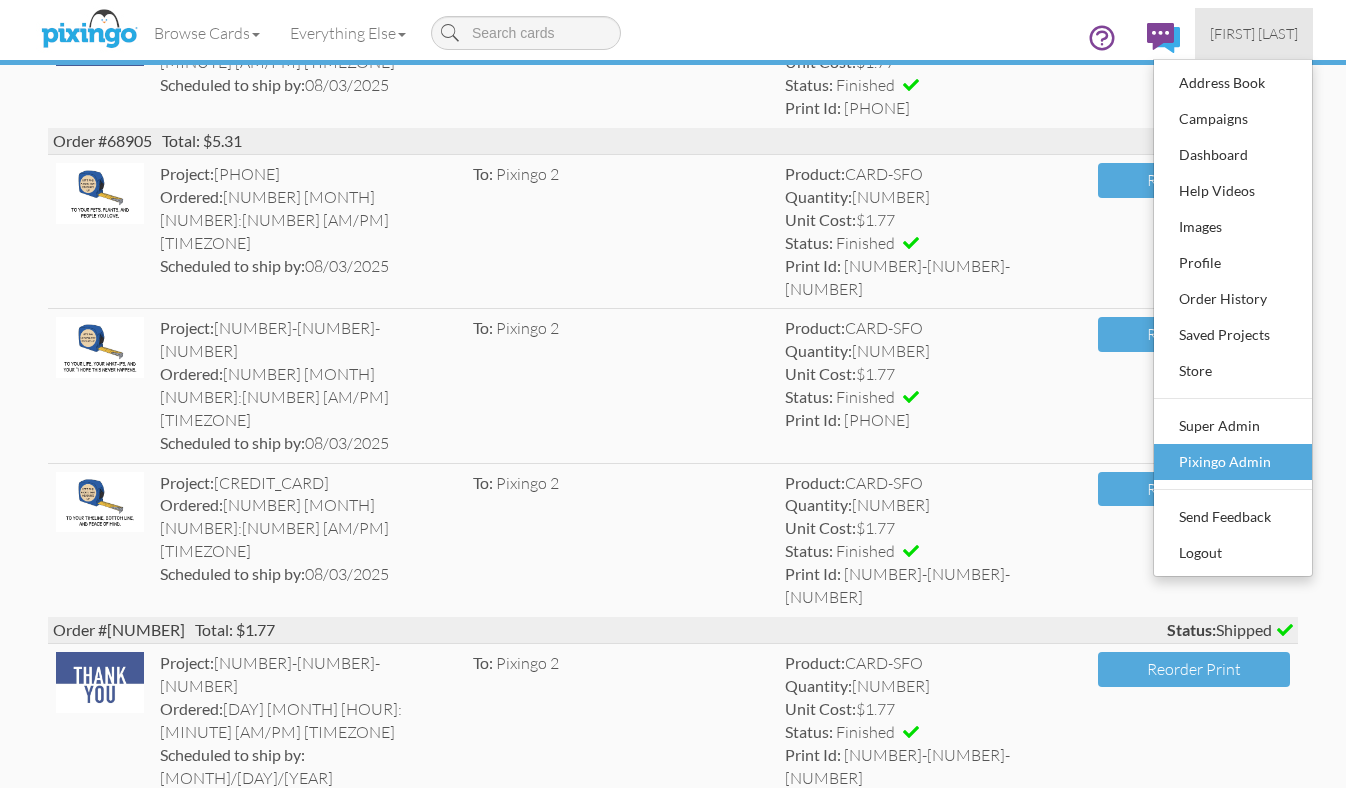 scroll, scrollTop: 0, scrollLeft: 0, axis: both 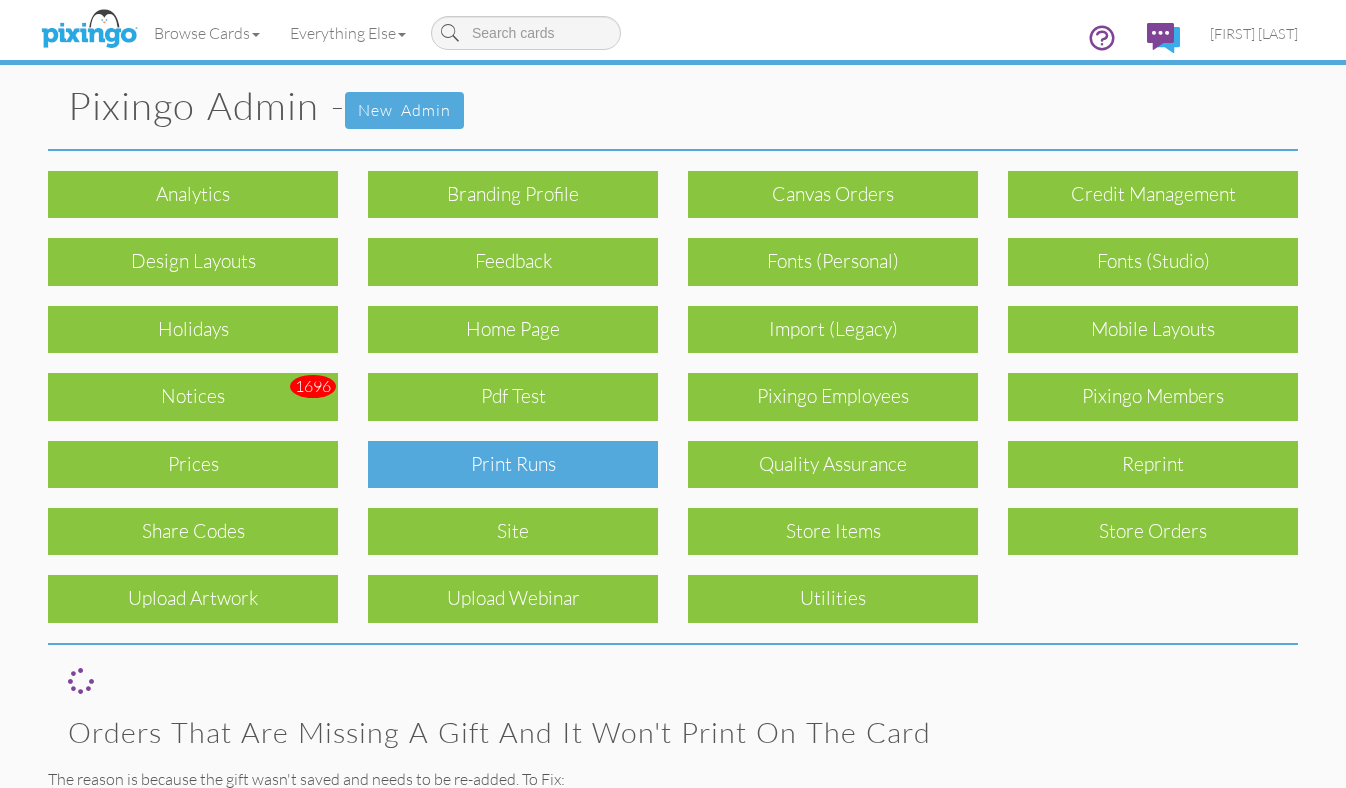 click on "Print Runs" at bounding box center [513, 464] 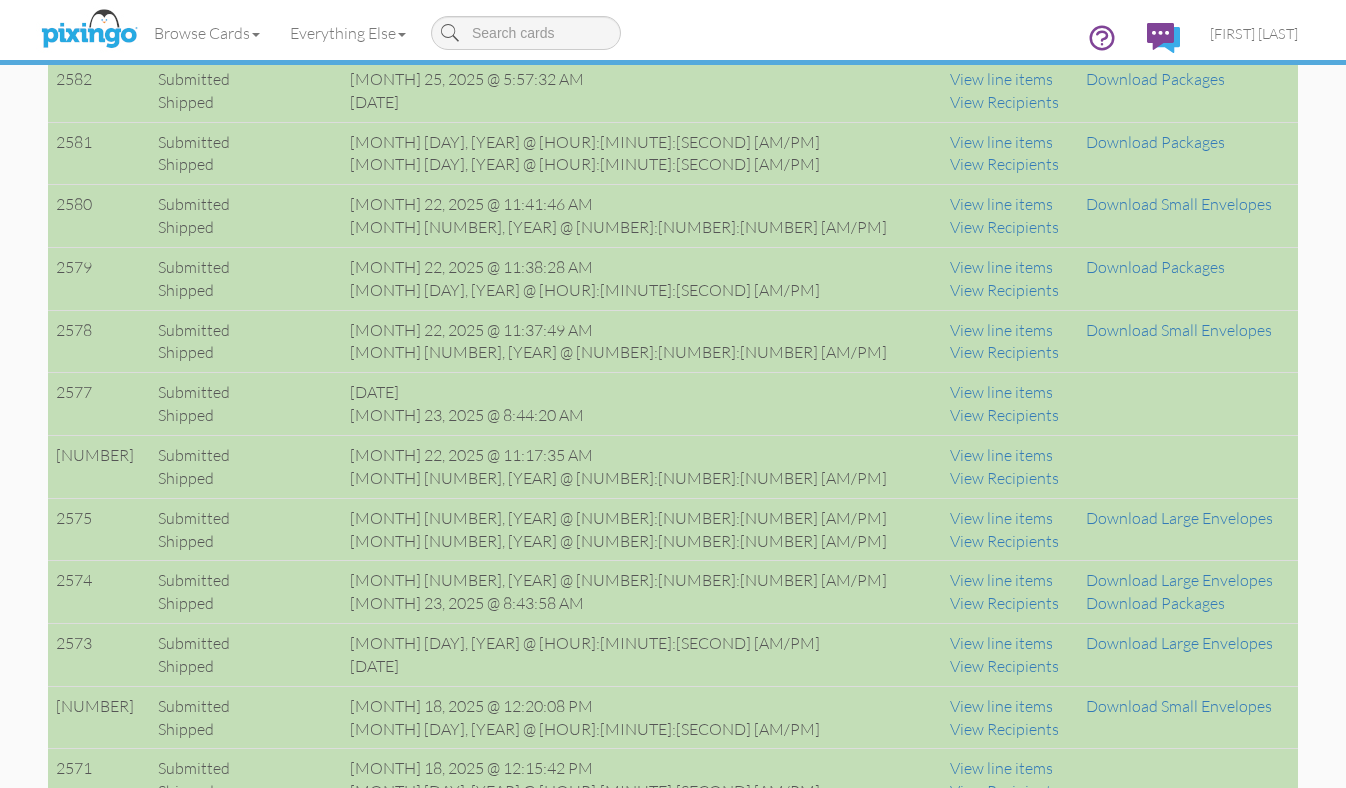 scroll, scrollTop: 2450, scrollLeft: 0, axis: vertical 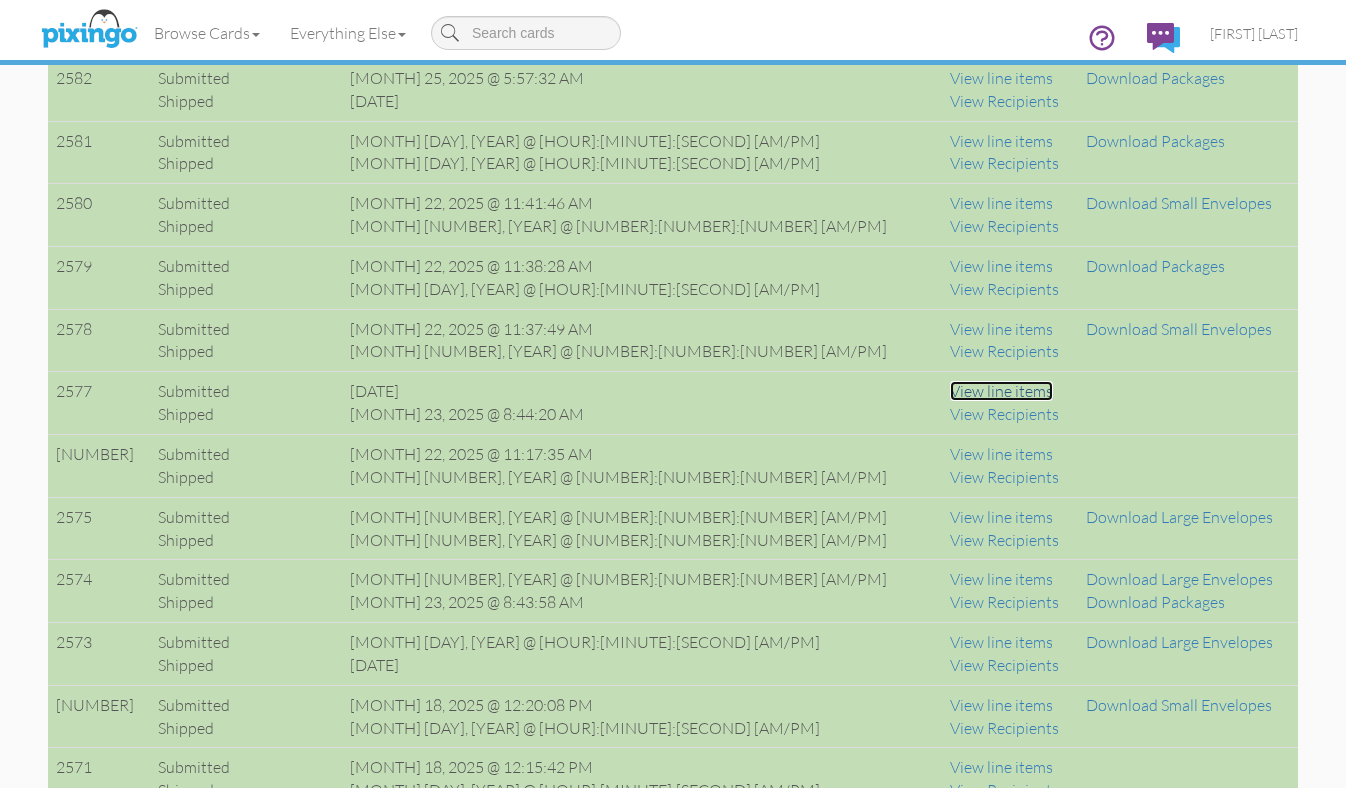 click on "View line items" at bounding box center (1001, 391) 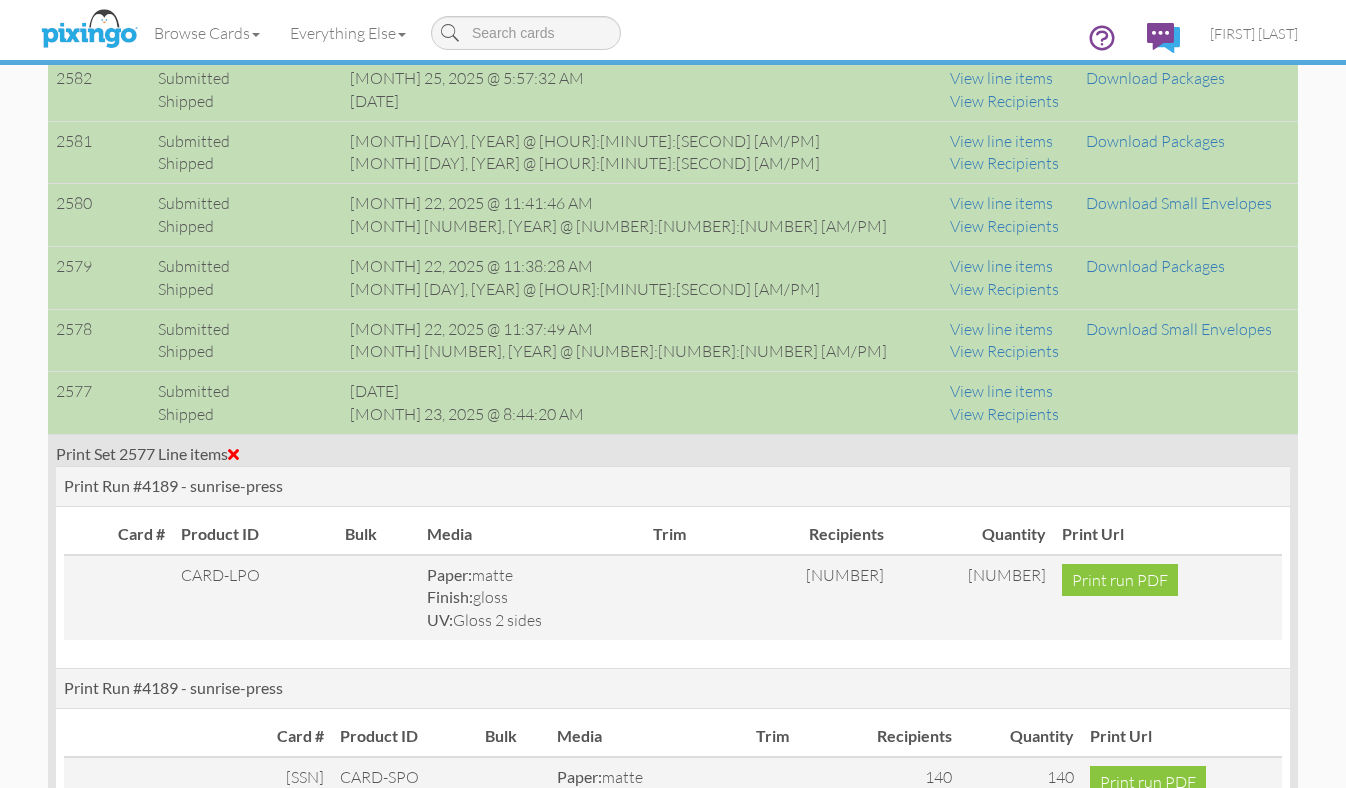 click at bounding box center (233, 454) 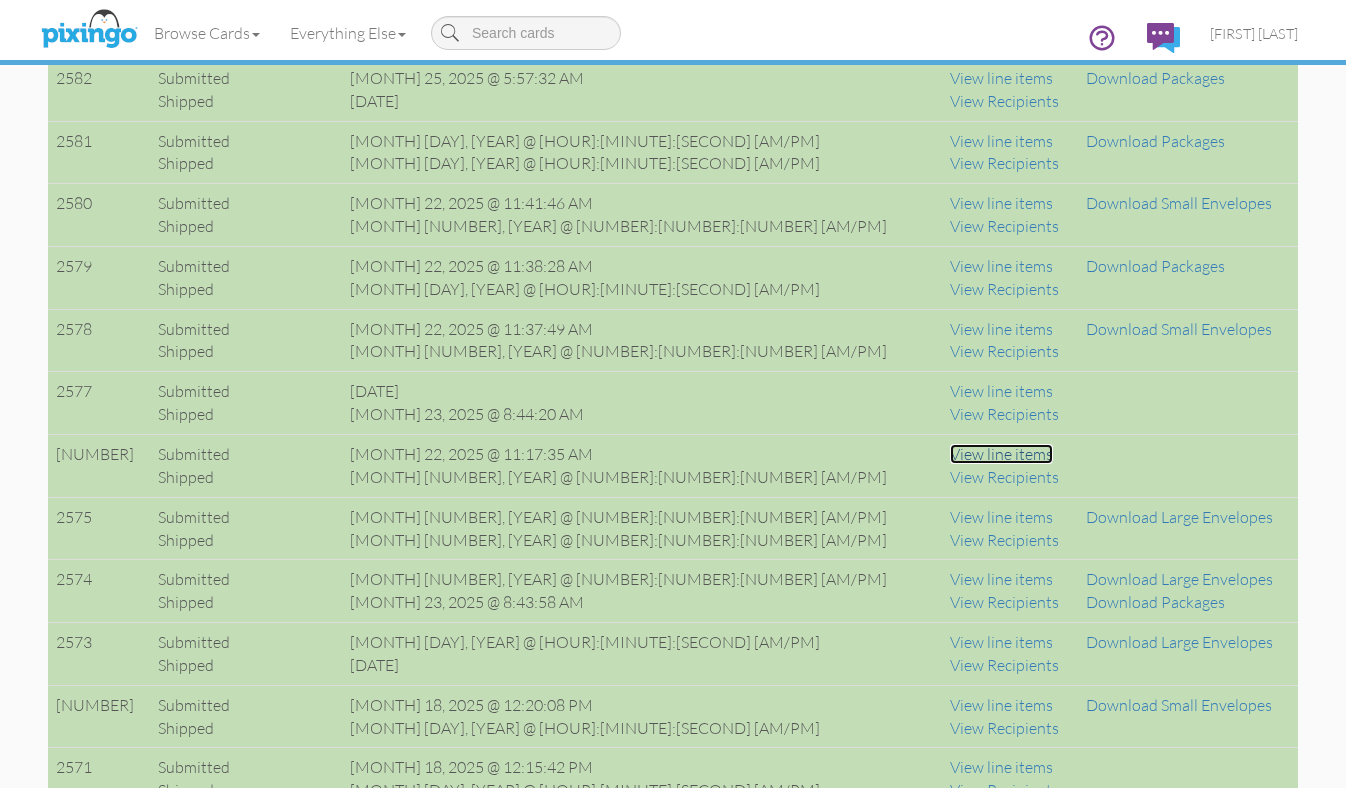 click on "View line items" at bounding box center (1001, 454) 